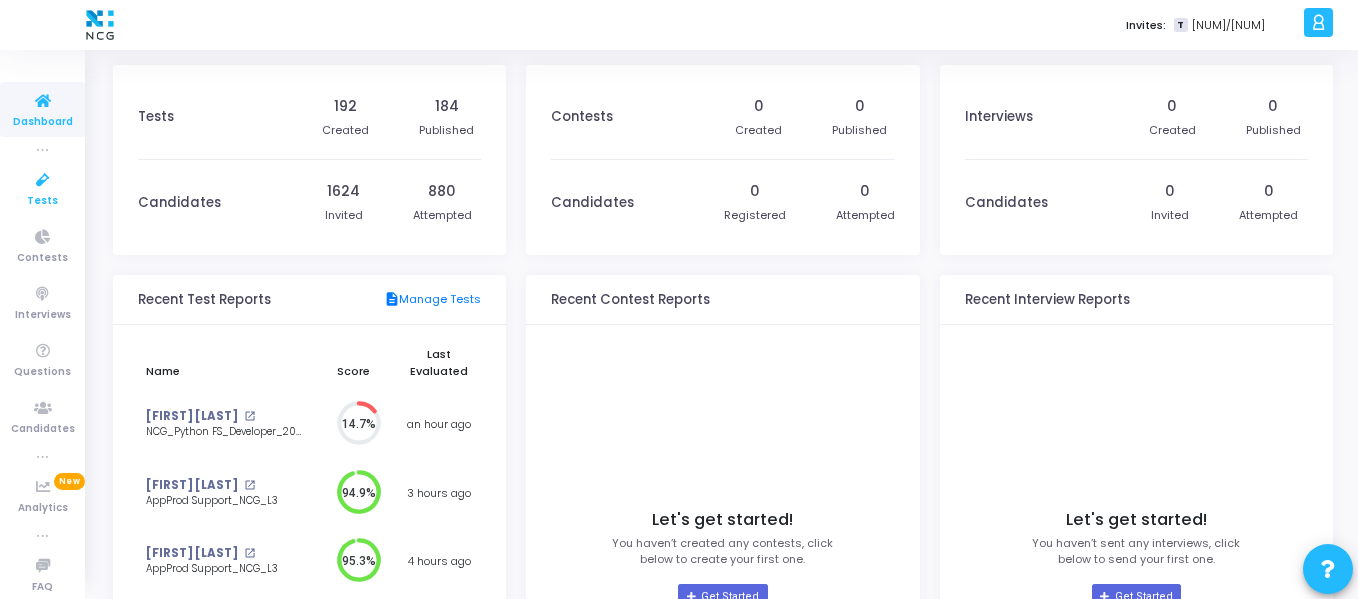 drag, startPoint x: 0, startPoint y: 0, endPoint x: 43, endPoint y: 179, distance: 184.09236 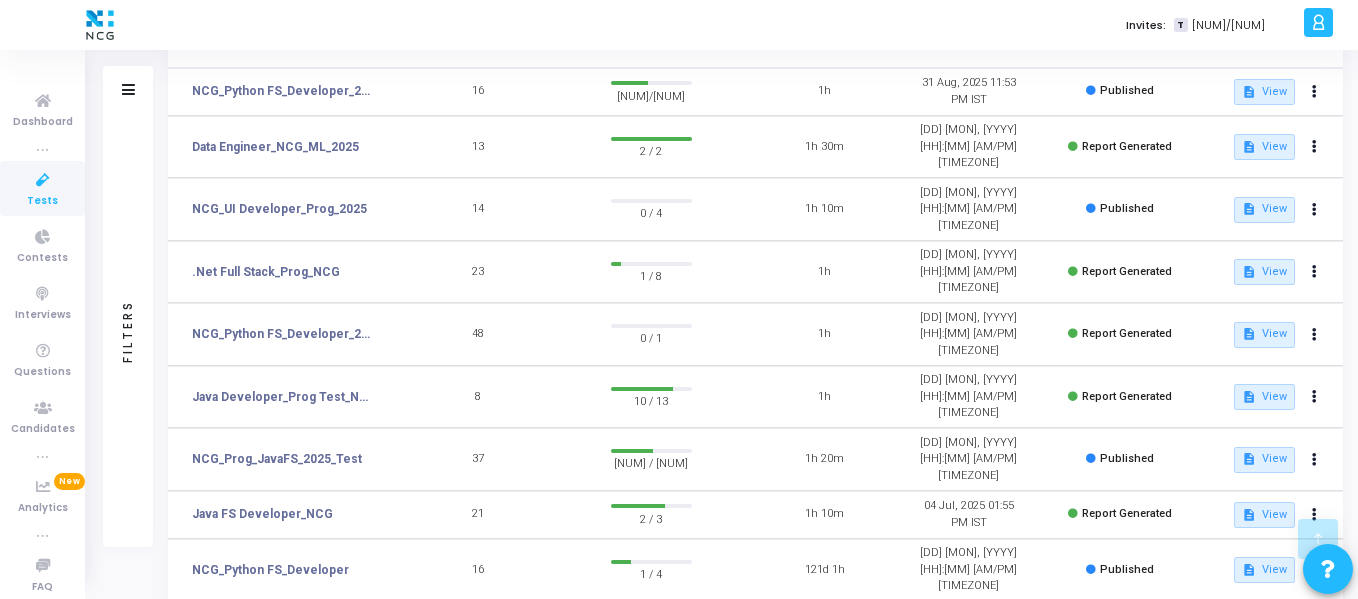 scroll, scrollTop: 421, scrollLeft: 0, axis: vertical 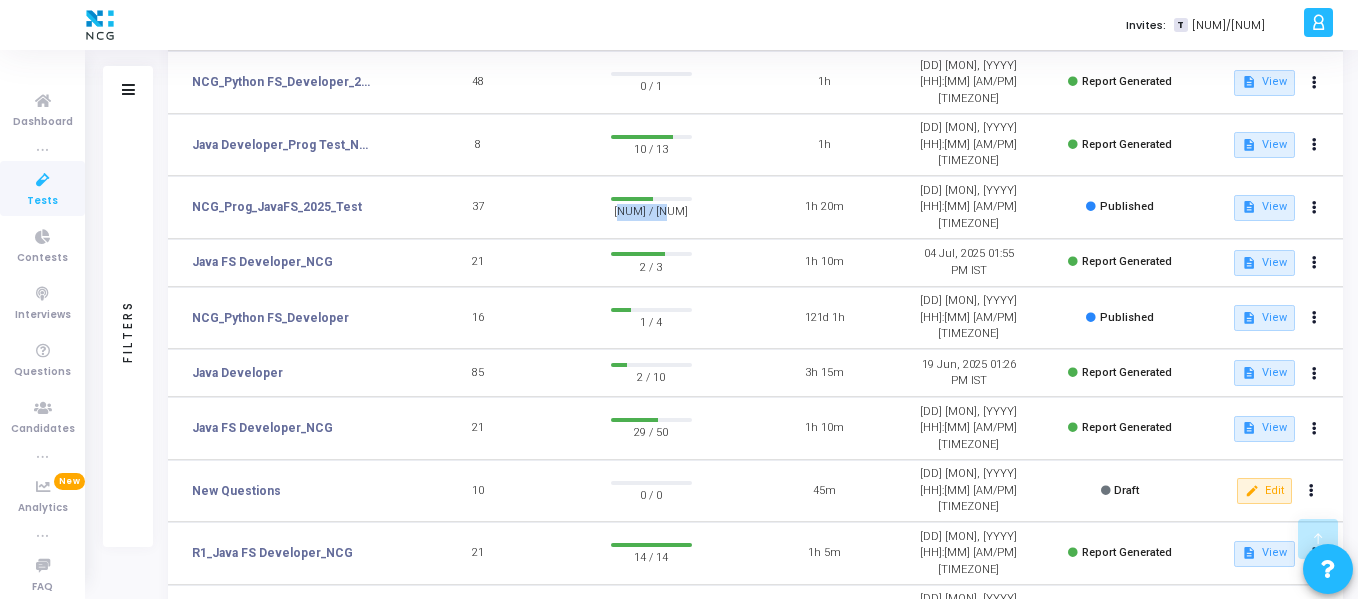 drag, startPoint x: 619, startPoint y: 138, endPoint x: 676, endPoint y: 133, distance: 57.21888 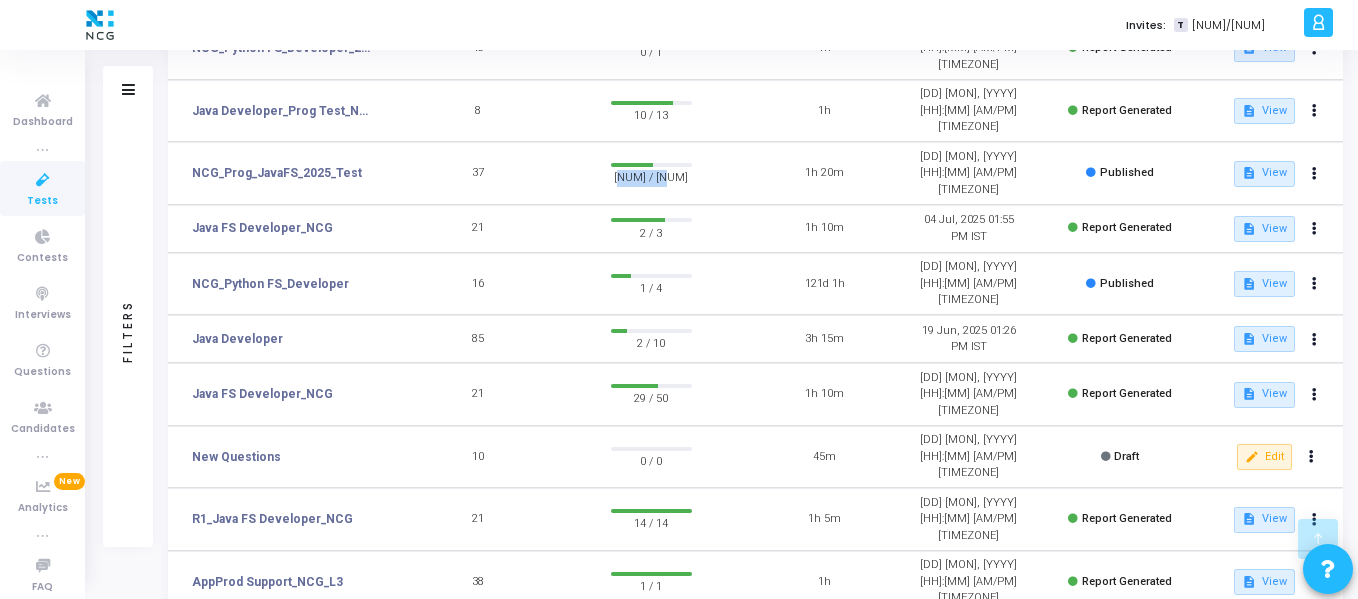 scroll, scrollTop: 456, scrollLeft: 0, axis: vertical 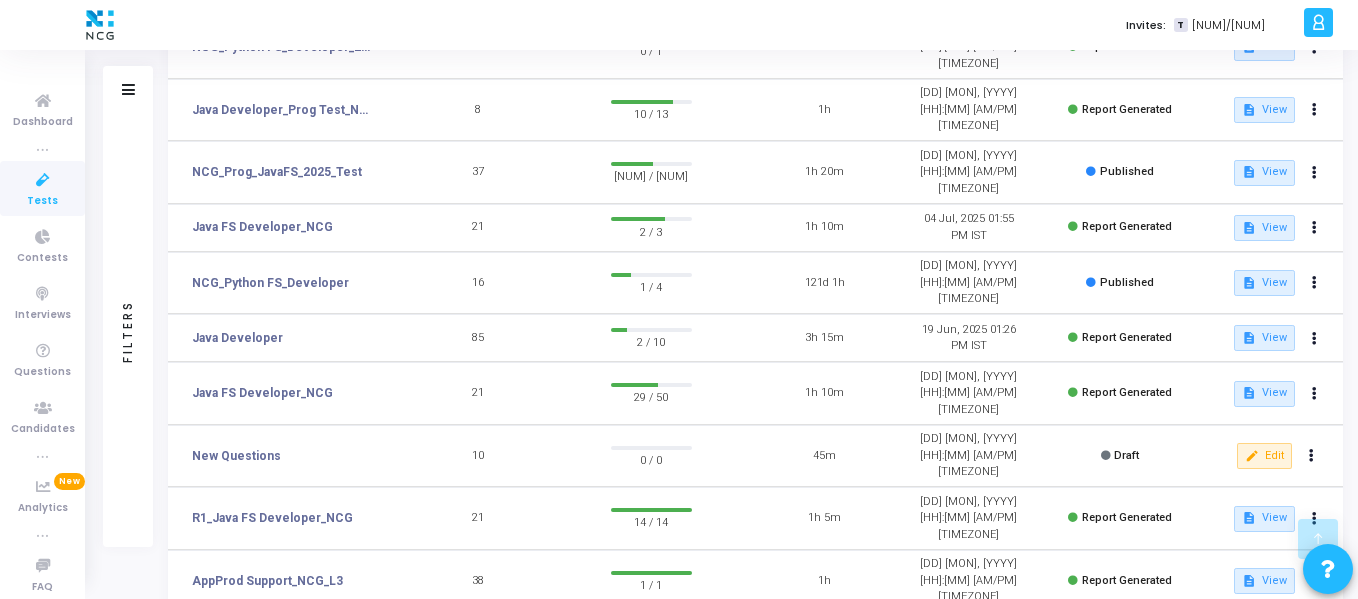 click on "[NUM] / [NUM]" 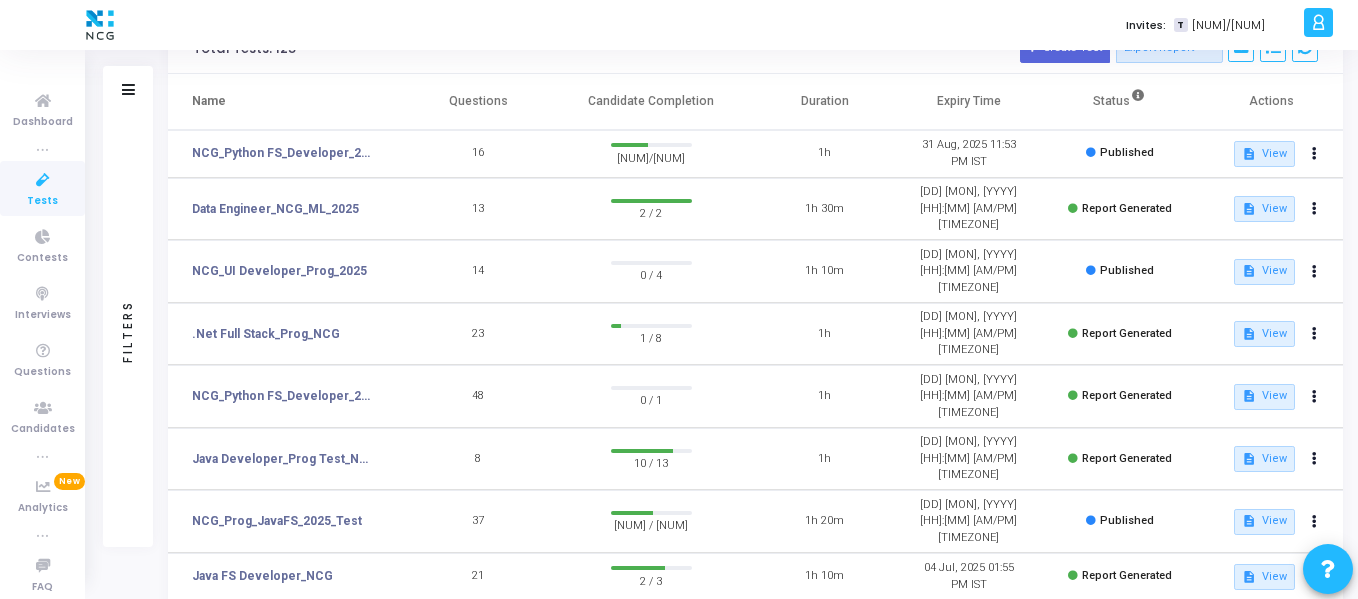 scroll, scrollTop: 130, scrollLeft: 0, axis: vertical 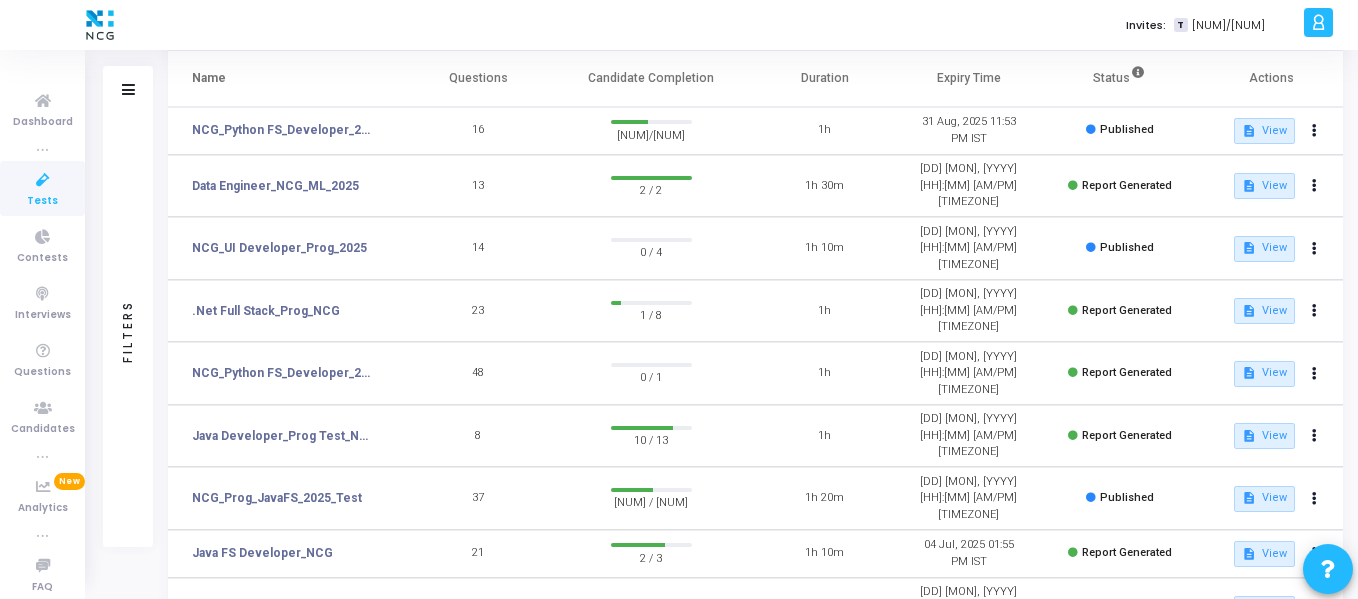 click on "[NUM]/[NUM]" at bounding box center (651, 134) 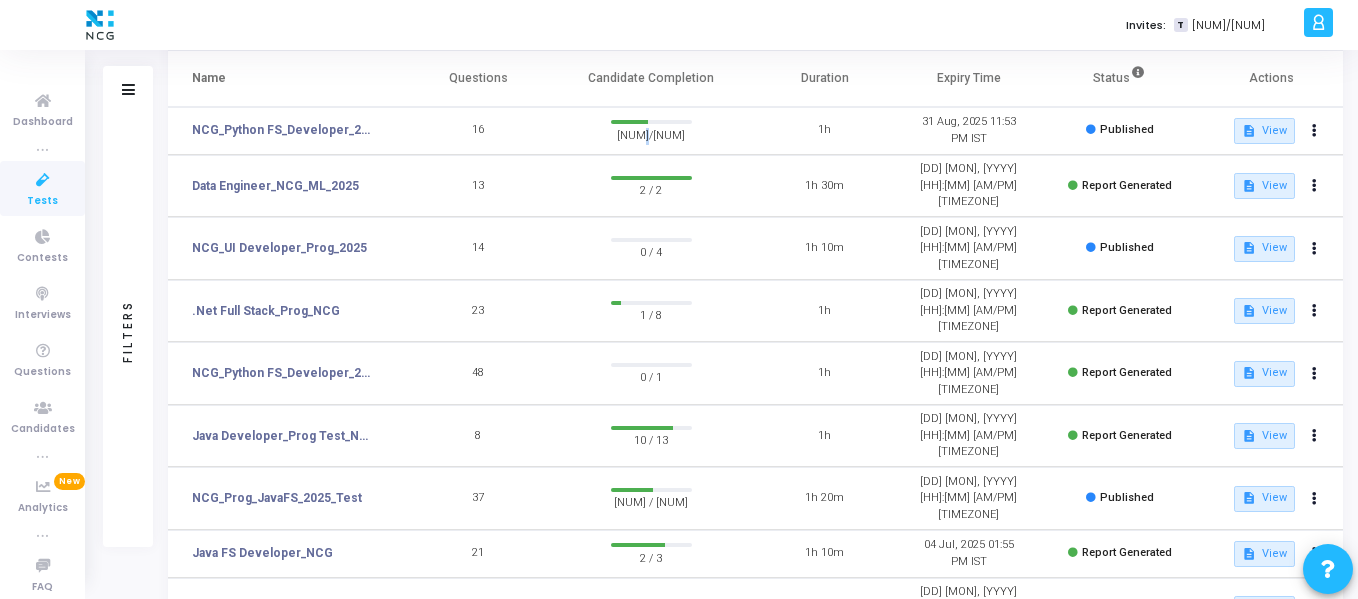 click on "[NUM]/[NUM]" at bounding box center [651, 134] 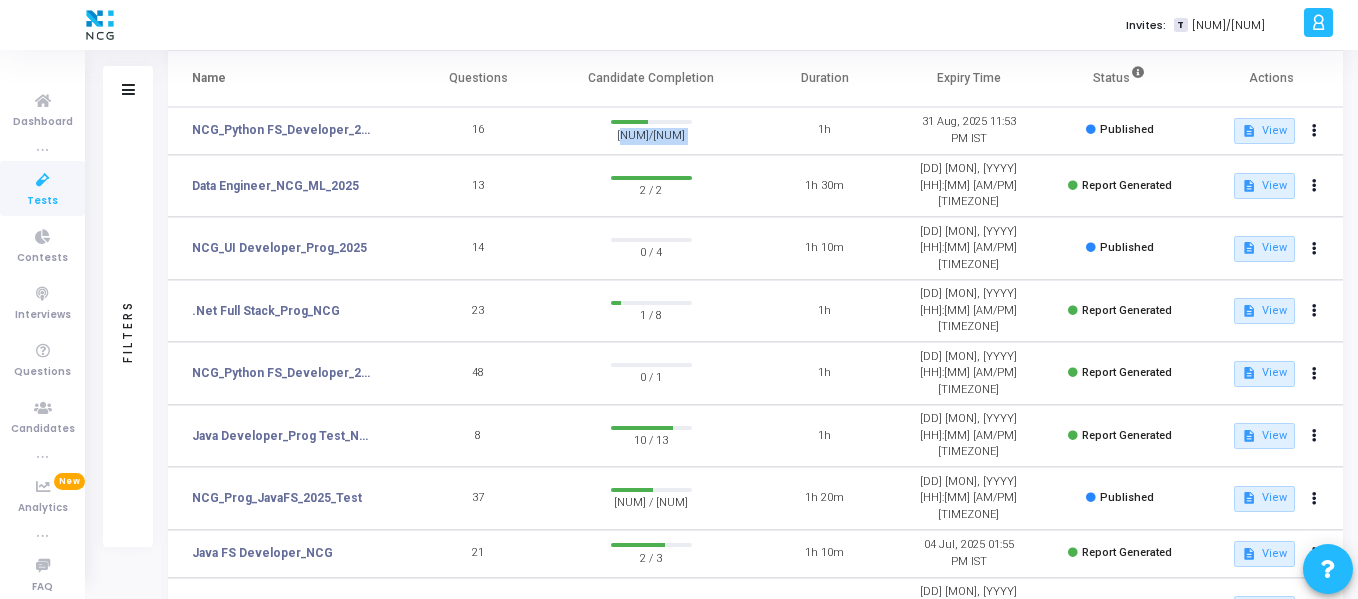 drag, startPoint x: 648, startPoint y: 130, endPoint x: 770, endPoint y: 134, distance: 122.06556 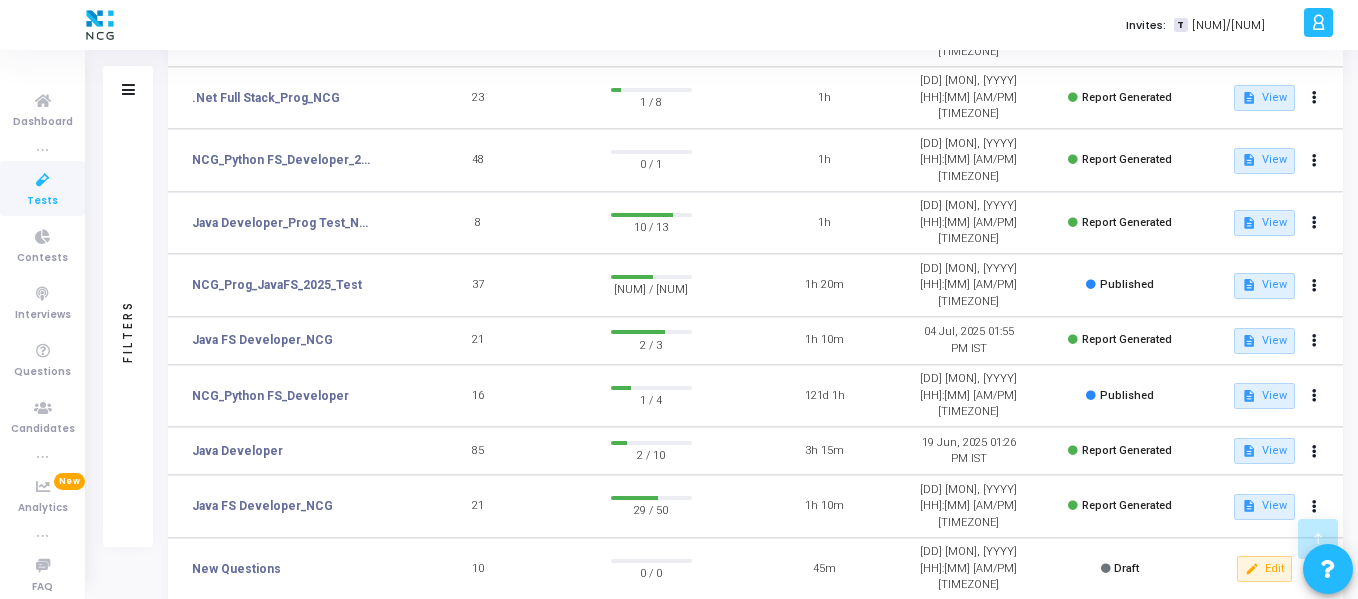 scroll, scrollTop: 465, scrollLeft: 0, axis: vertical 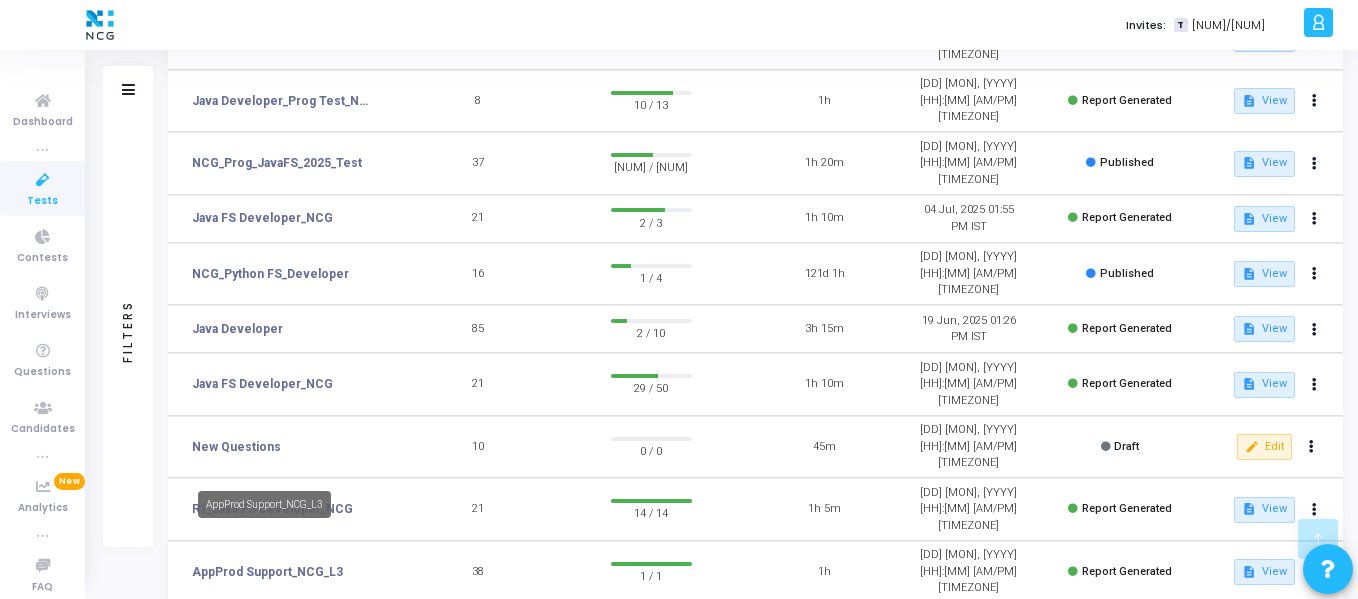 click on "AppProd Support_NCG_L3" 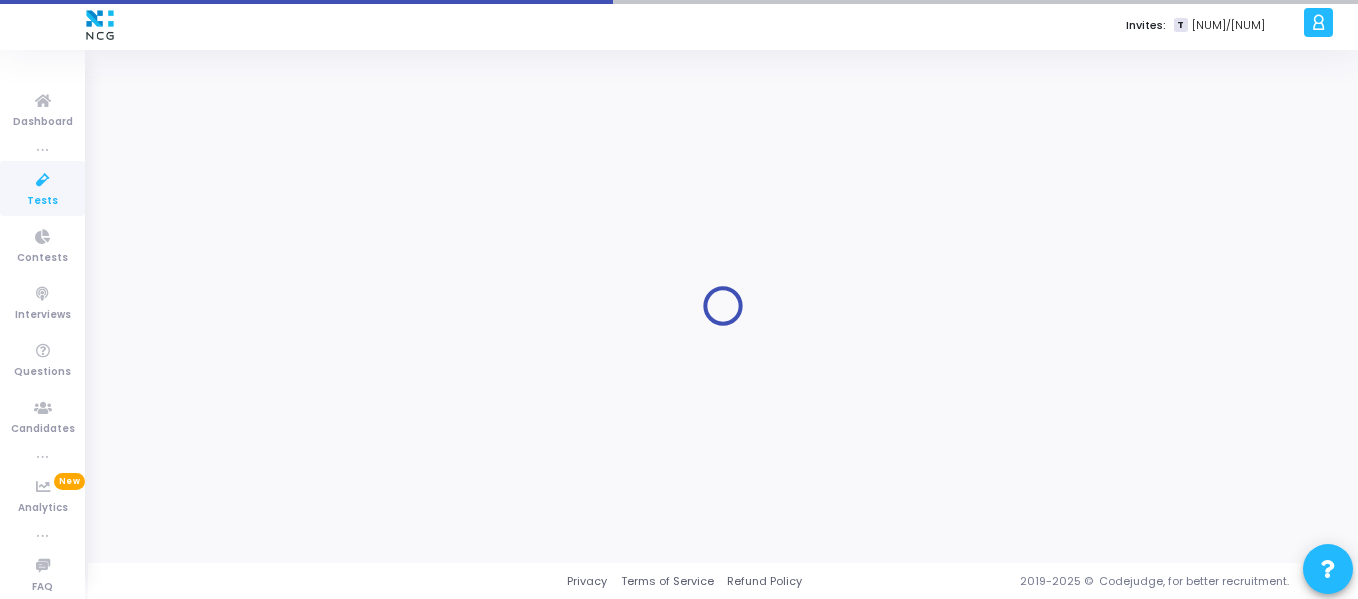 scroll, scrollTop: 0, scrollLeft: 0, axis: both 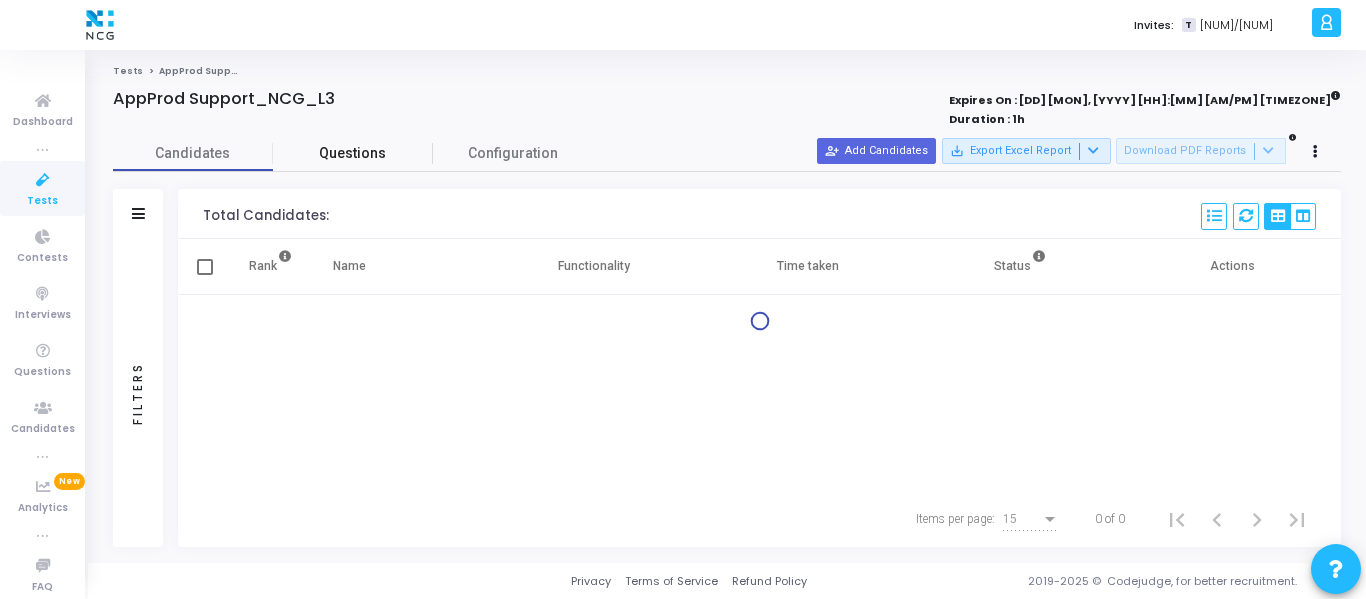 click on "Questions" at bounding box center (353, 153) 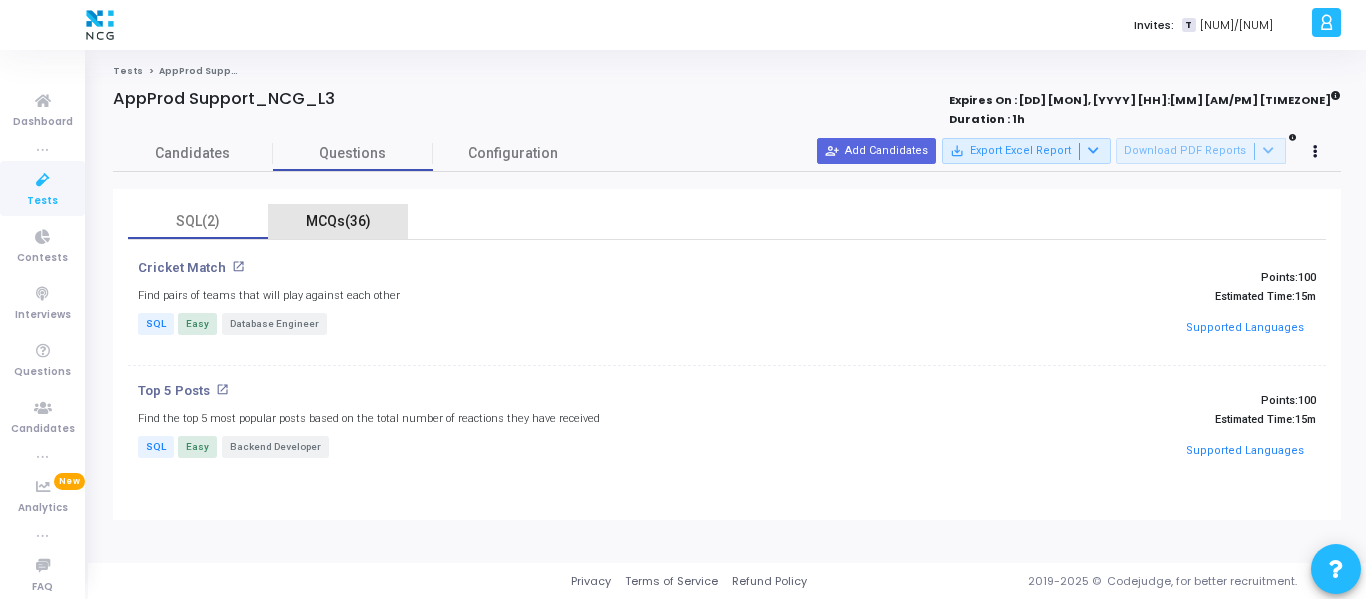 click on "MCQs(36)" at bounding box center (338, 221) 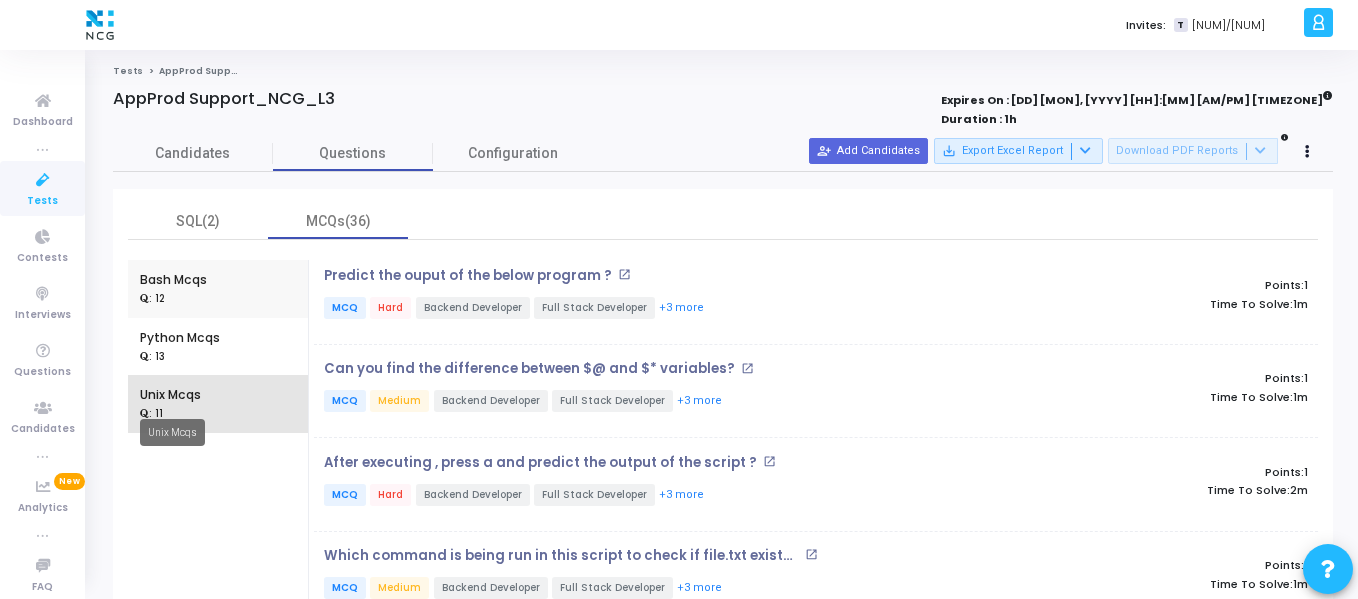 click on "Unix Mcqs" at bounding box center [170, 395] 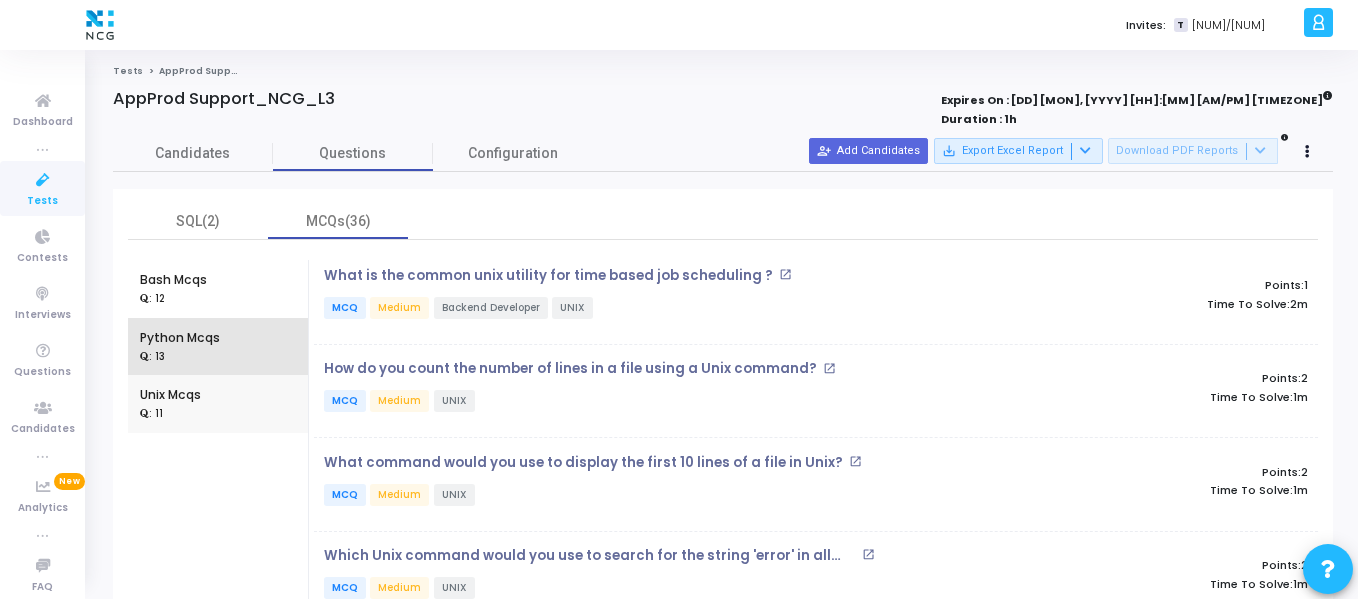 click on "Python Mcqs  : 13" at bounding box center (218, 347) 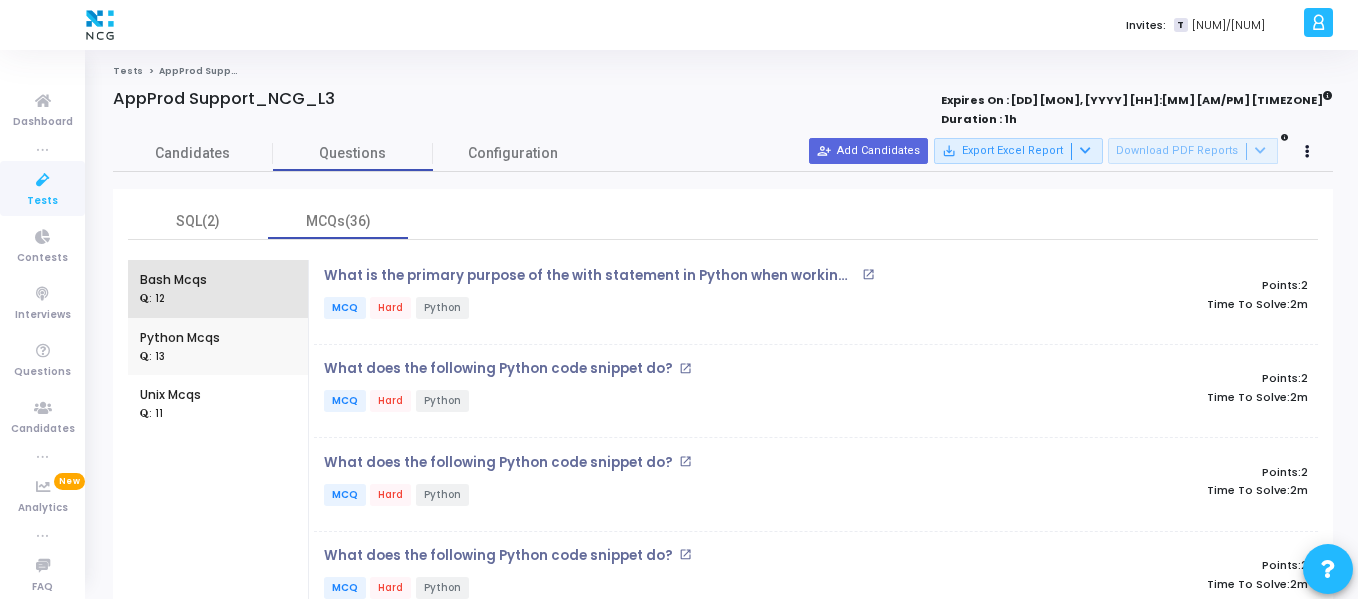 click on "Bash Mcqs  : 12" at bounding box center (218, 289) 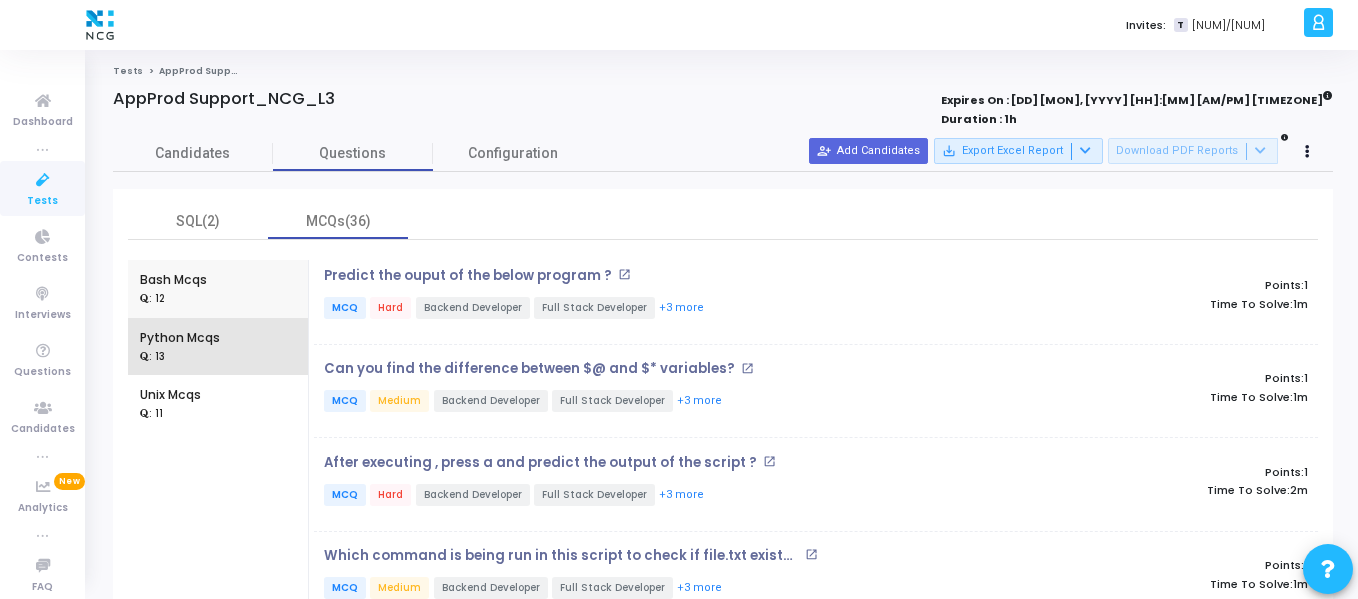 click on "Python Mcqs  : 13" at bounding box center [218, 347] 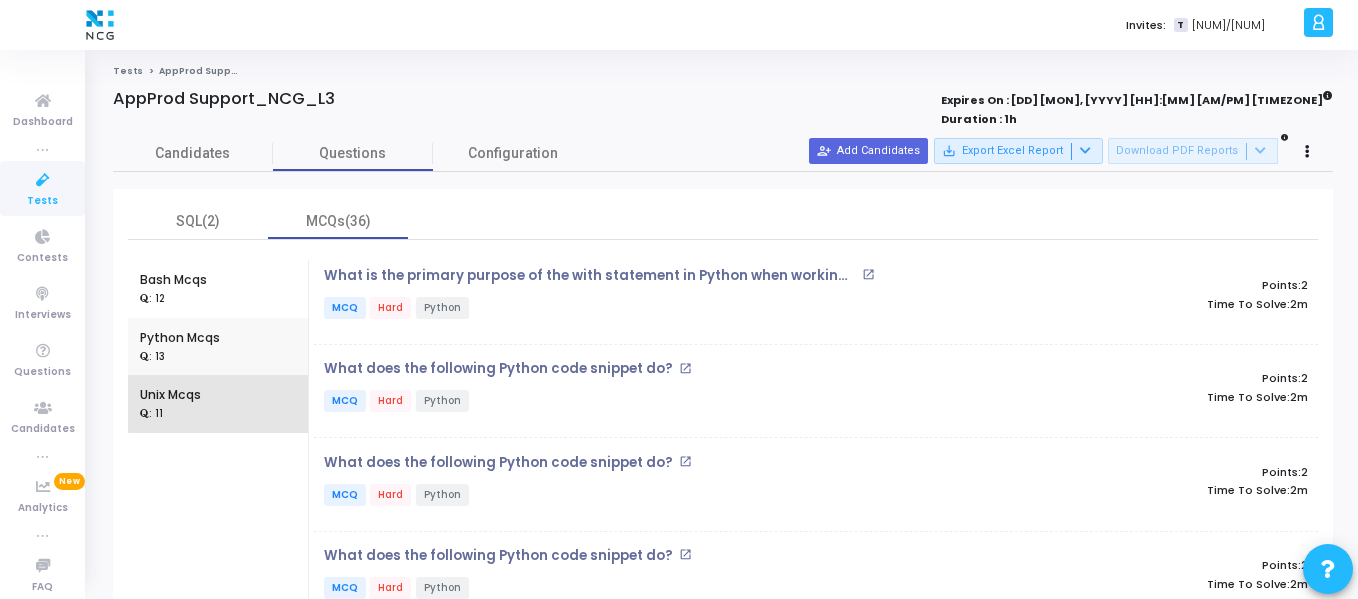 click on "Unix Mcqs  : 11" at bounding box center [218, 404] 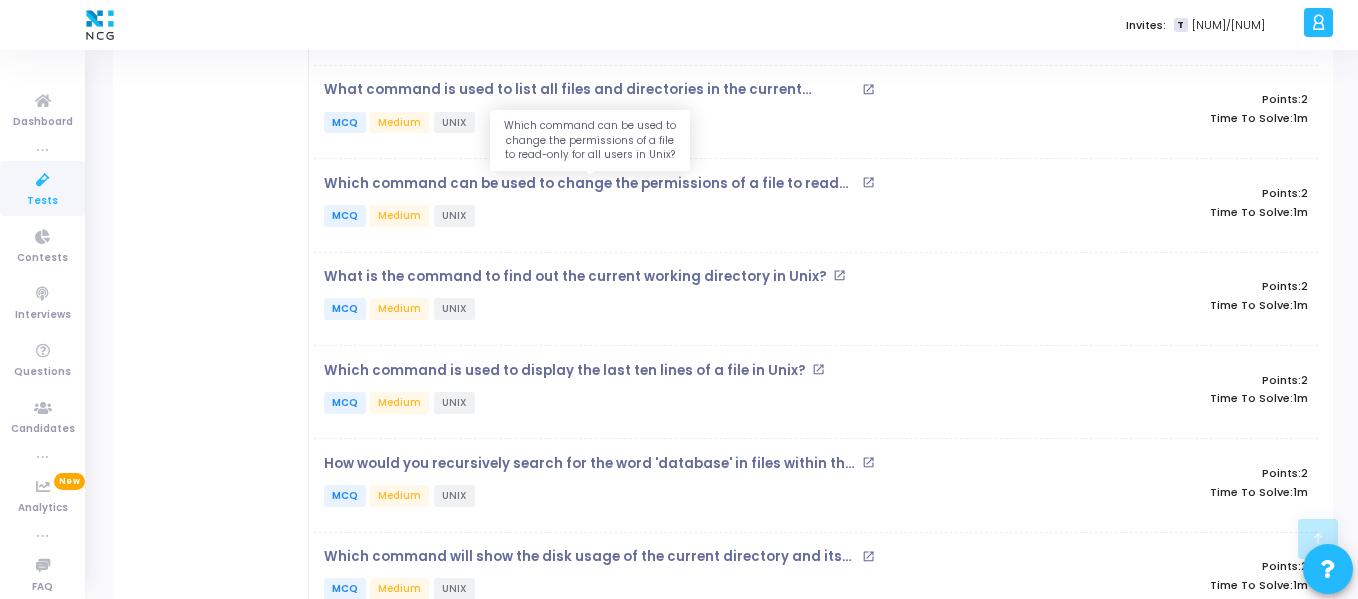 scroll, scrollTop: 560, scrollLeft: 0, axis: vertical 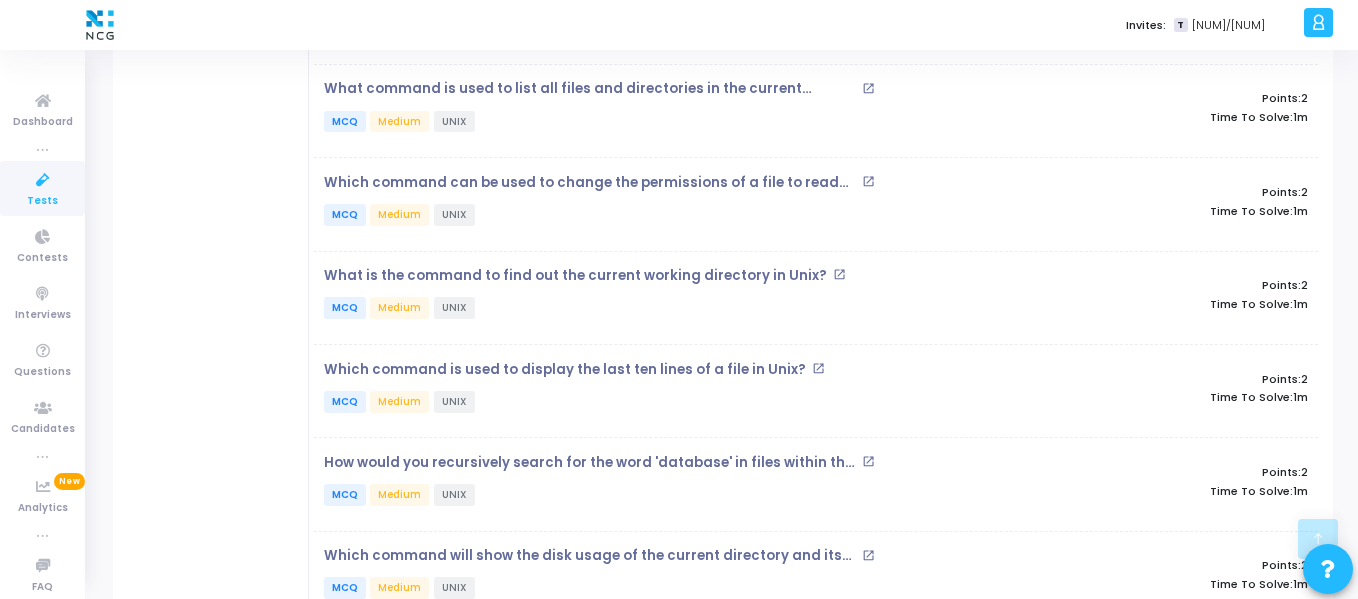 click on "open_in_new" at bounding box center (868, 88) 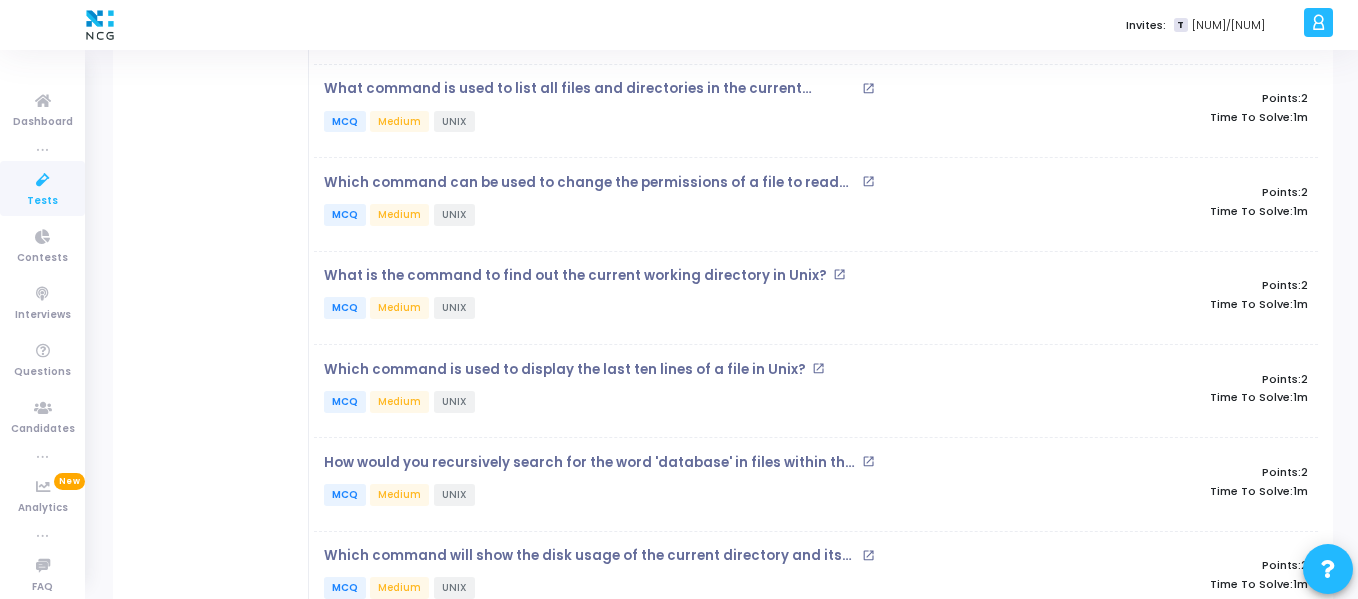 scroll, scrollTop: 0, scrollLeft: 0, axis: both 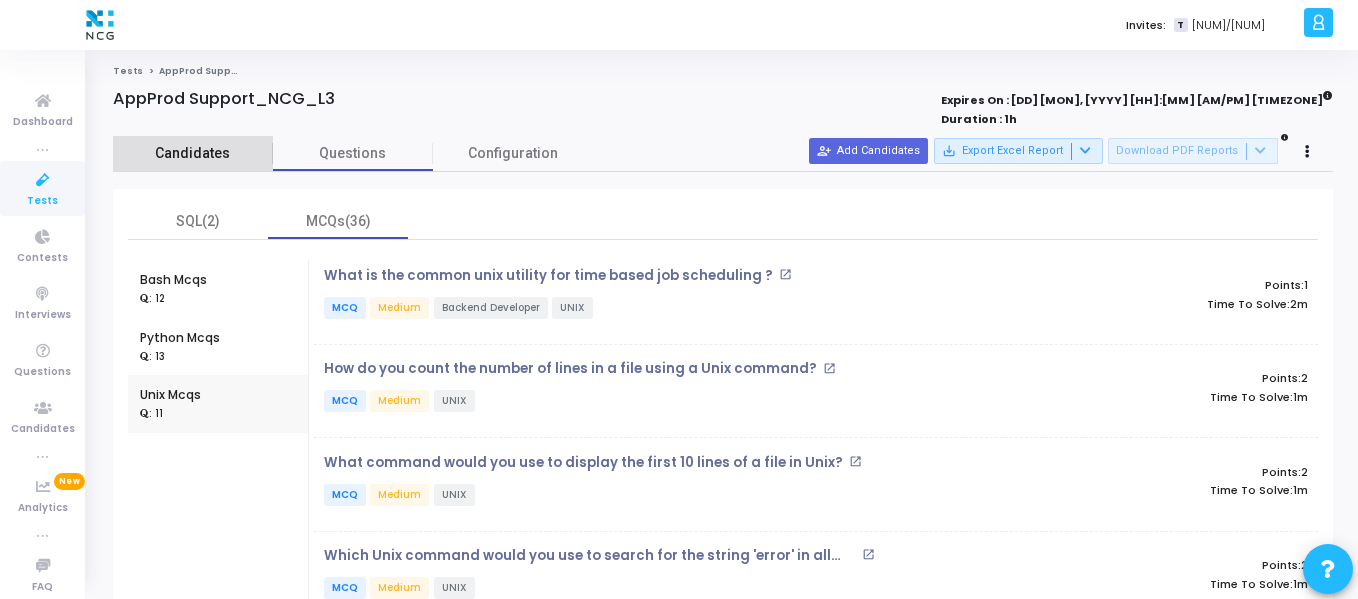 click on "Candidates" at bounding box center (193, 153) 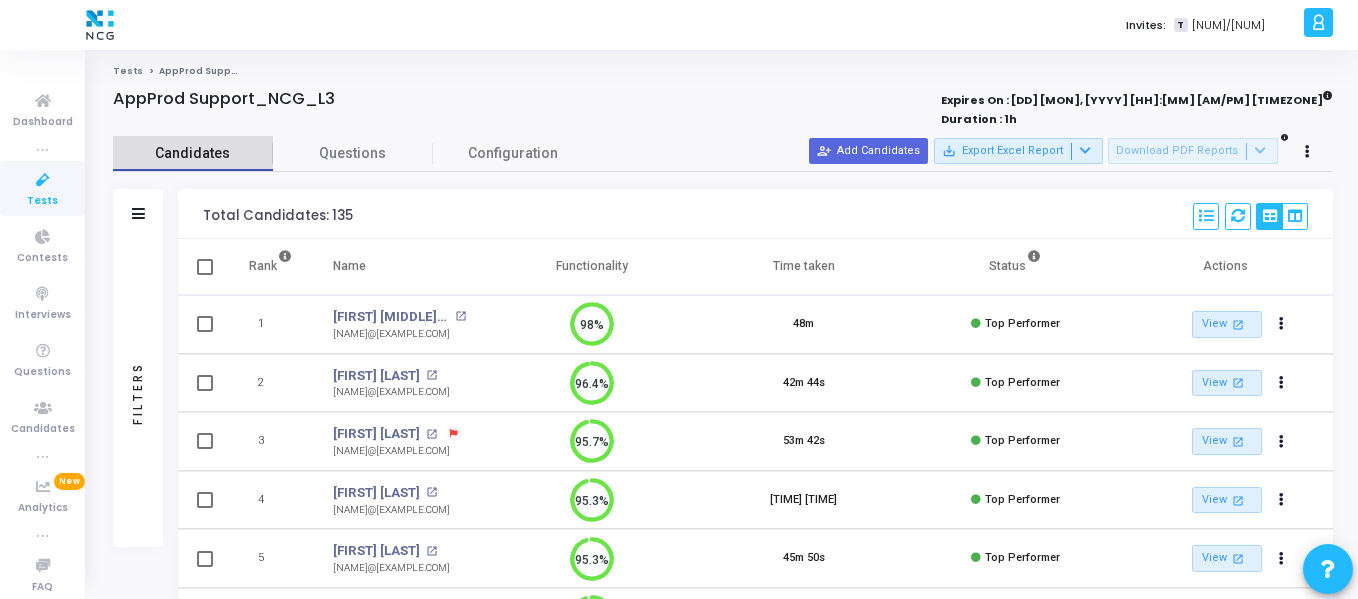 scroll, scrollTop: 9, scrollLeft: 9, axis: both 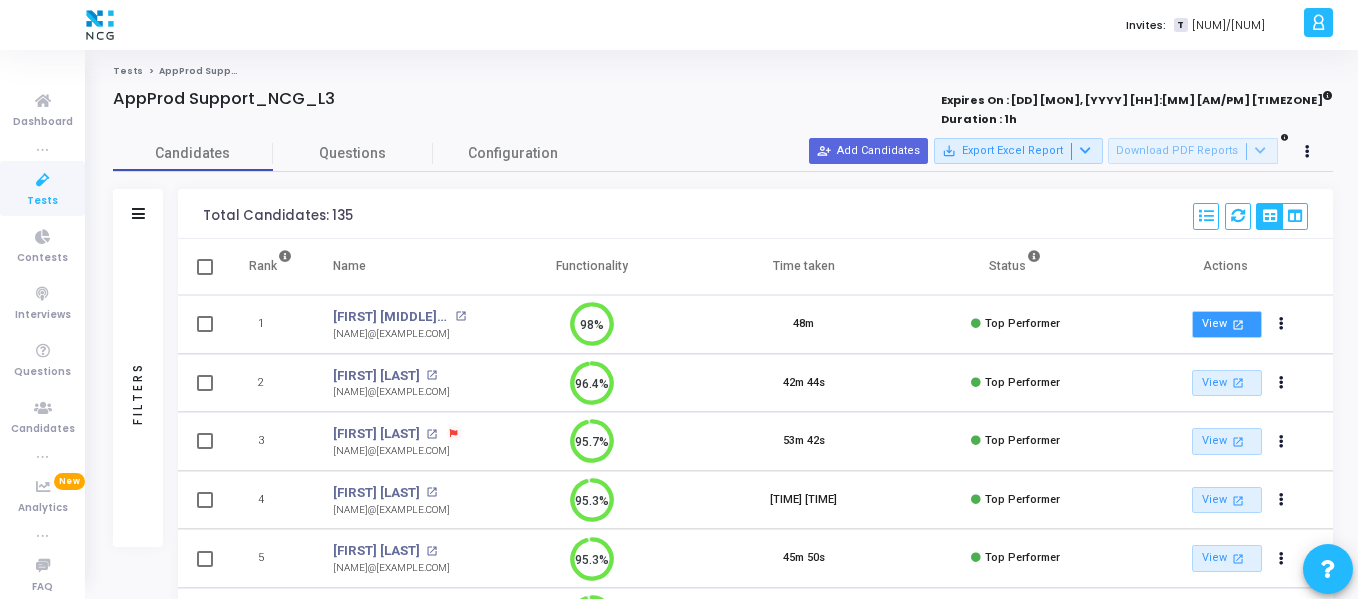 click on "open_in_new" at bounding box center [1238, 324] 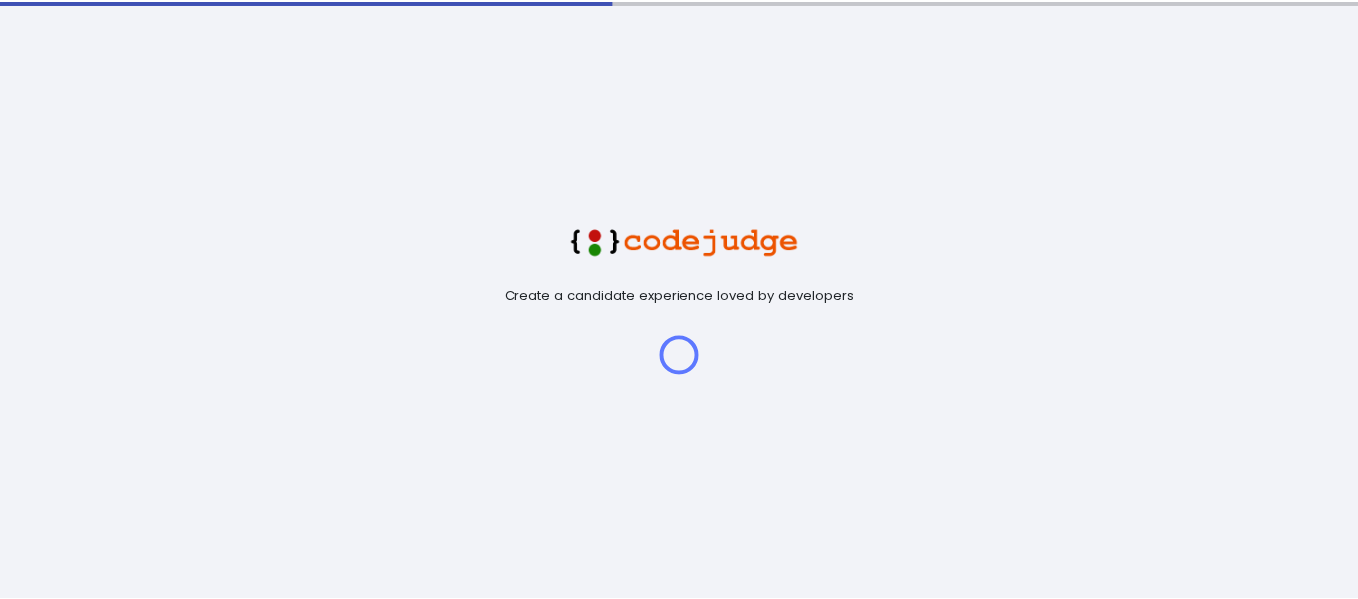 scroll, scrollTop: 0, scrollLeft: 0, axis: both 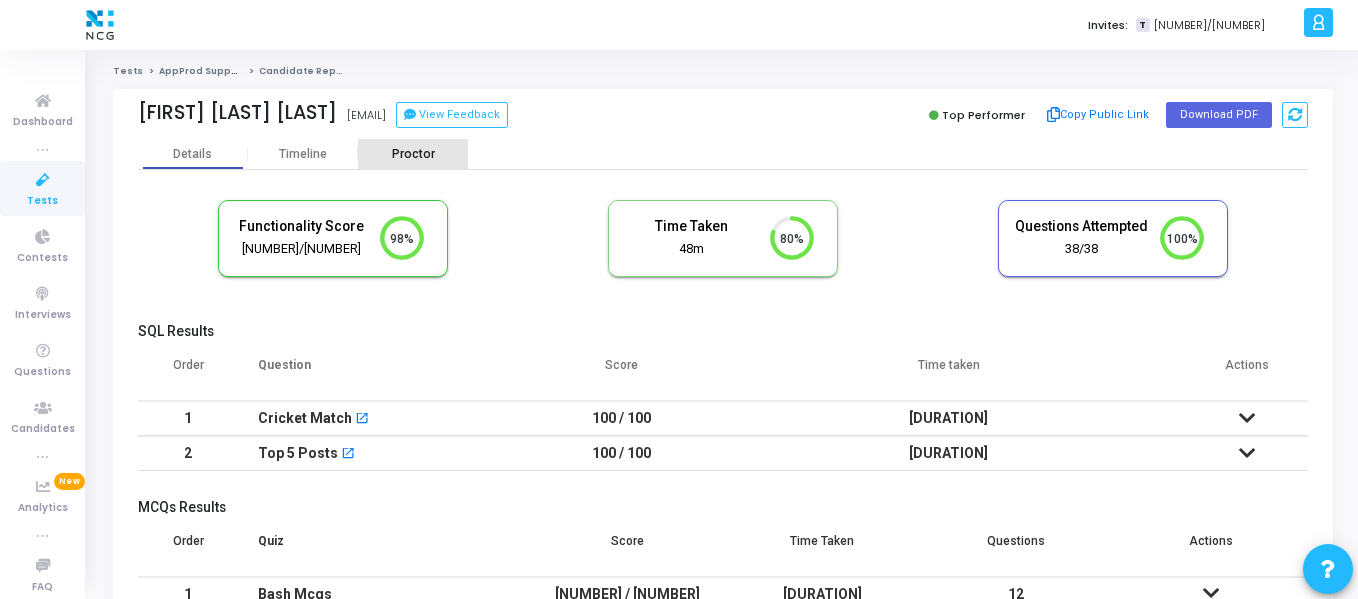 click on "Proctor" at bounding box center (413, 154) 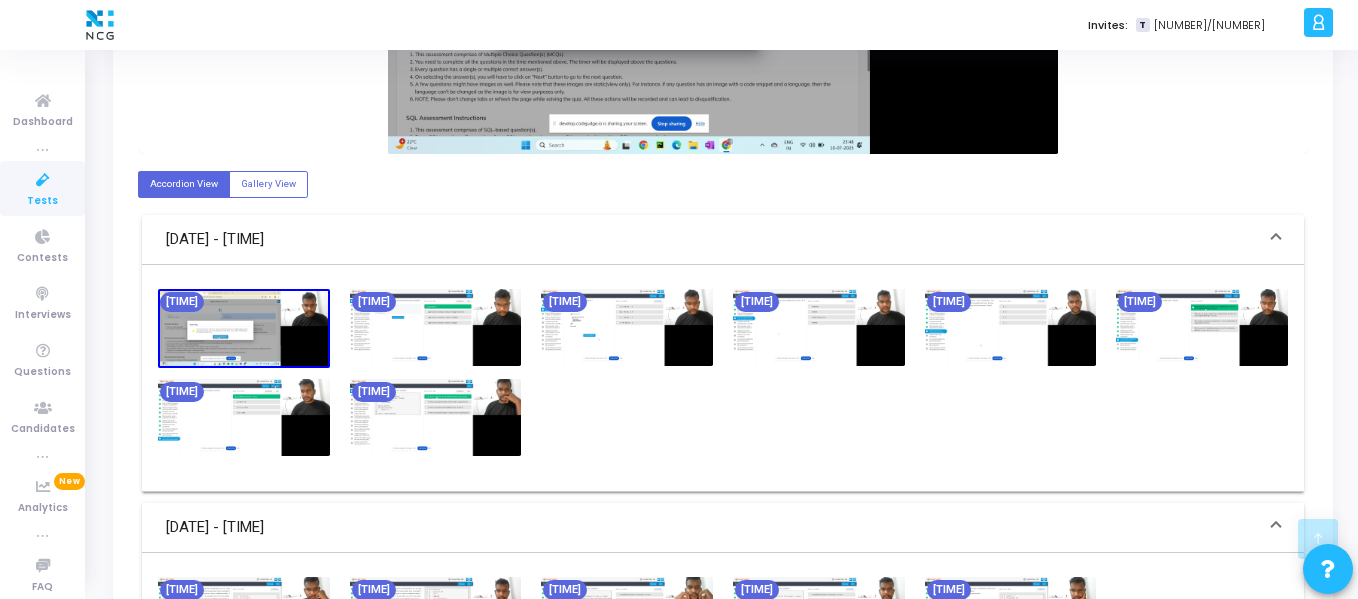 scroll, scrollTop: 604, scrollLeft: 0, axis: vertical 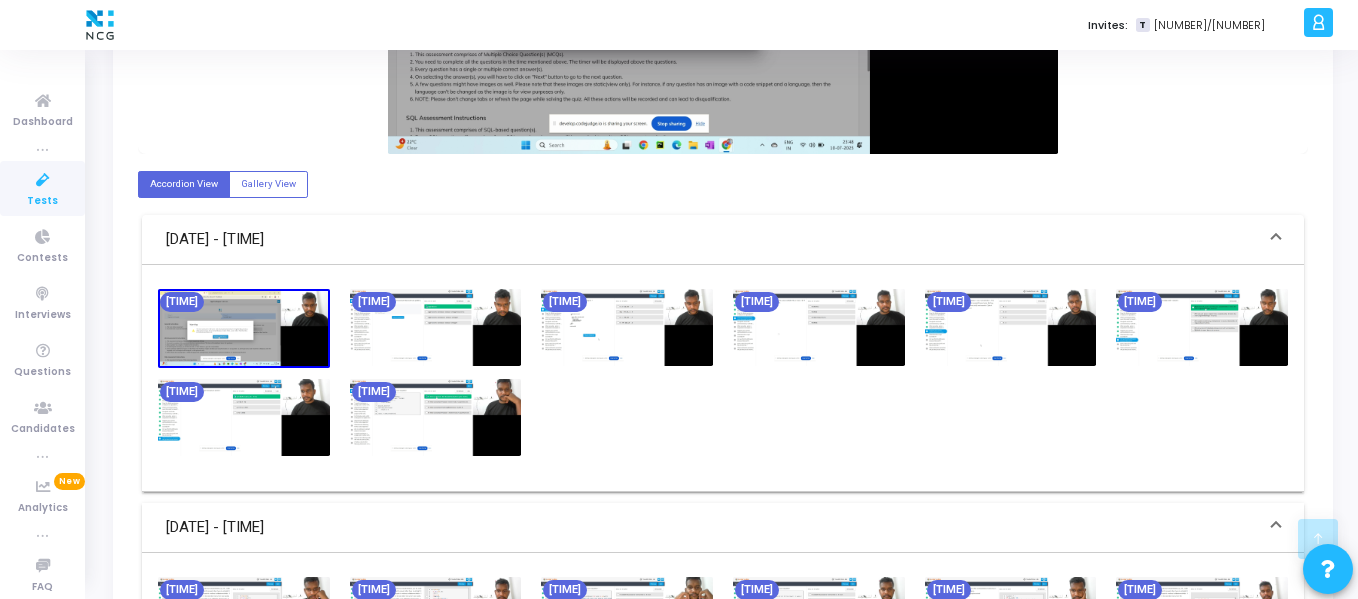 click at bounding box center (244, 328) 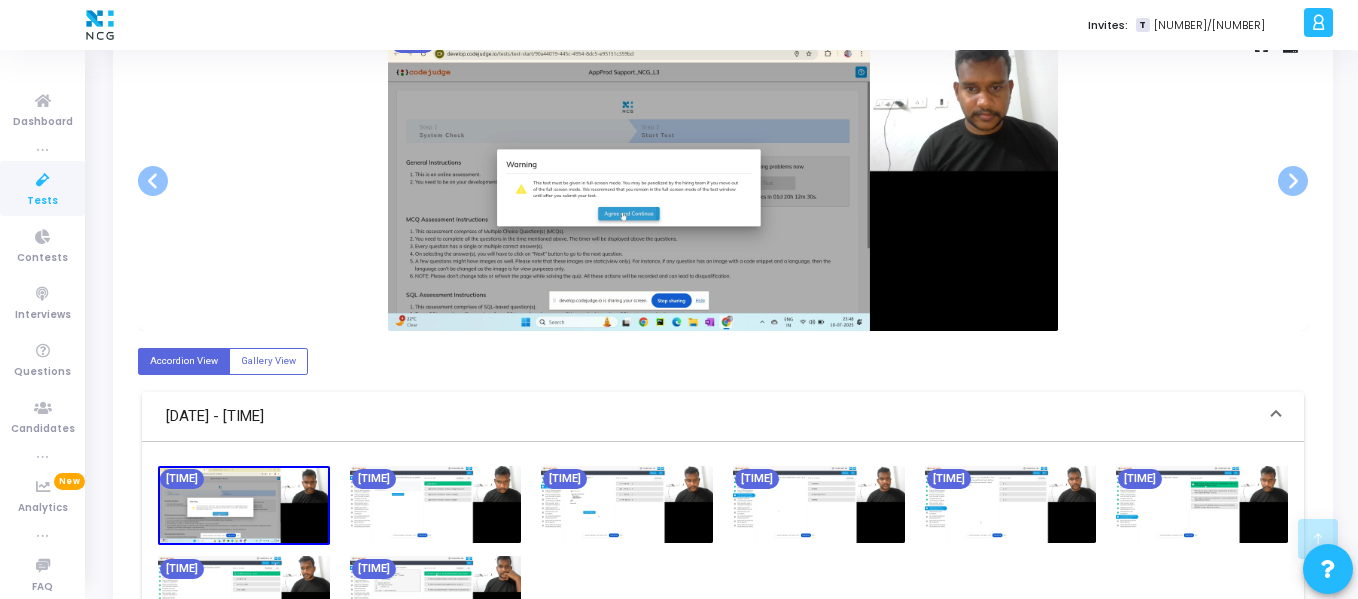 scroll, scrollTop: 427, scrollLeft: 0, axis: vertical 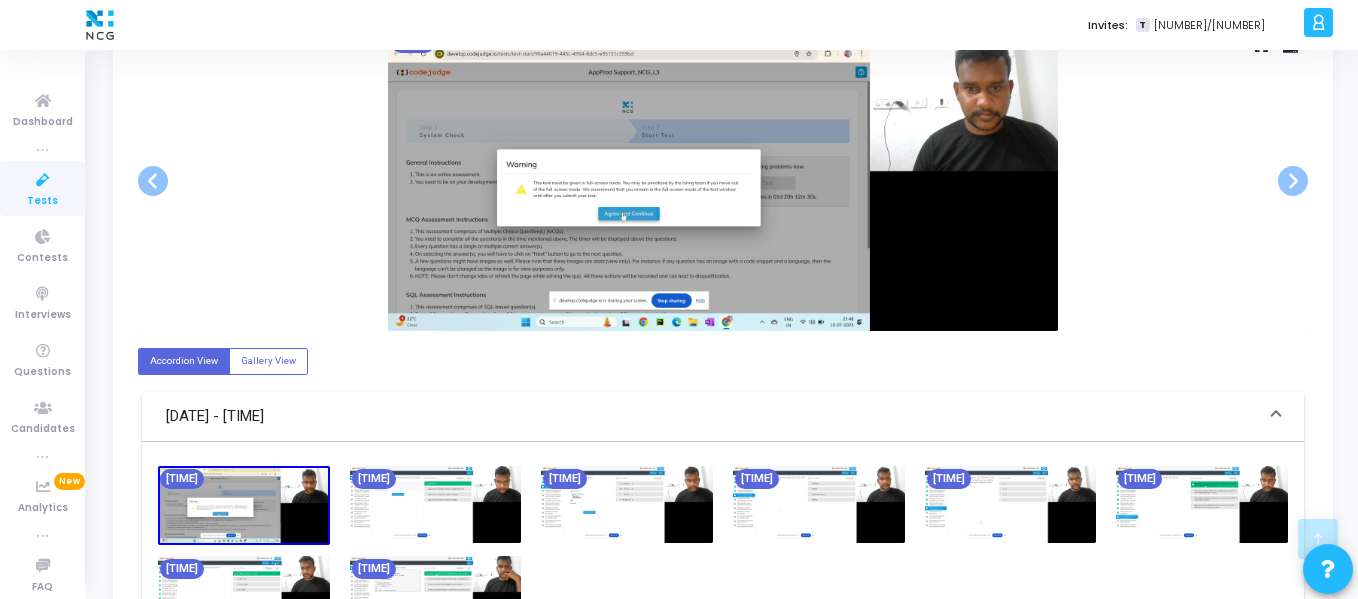 click at bounding box center [436, 504] 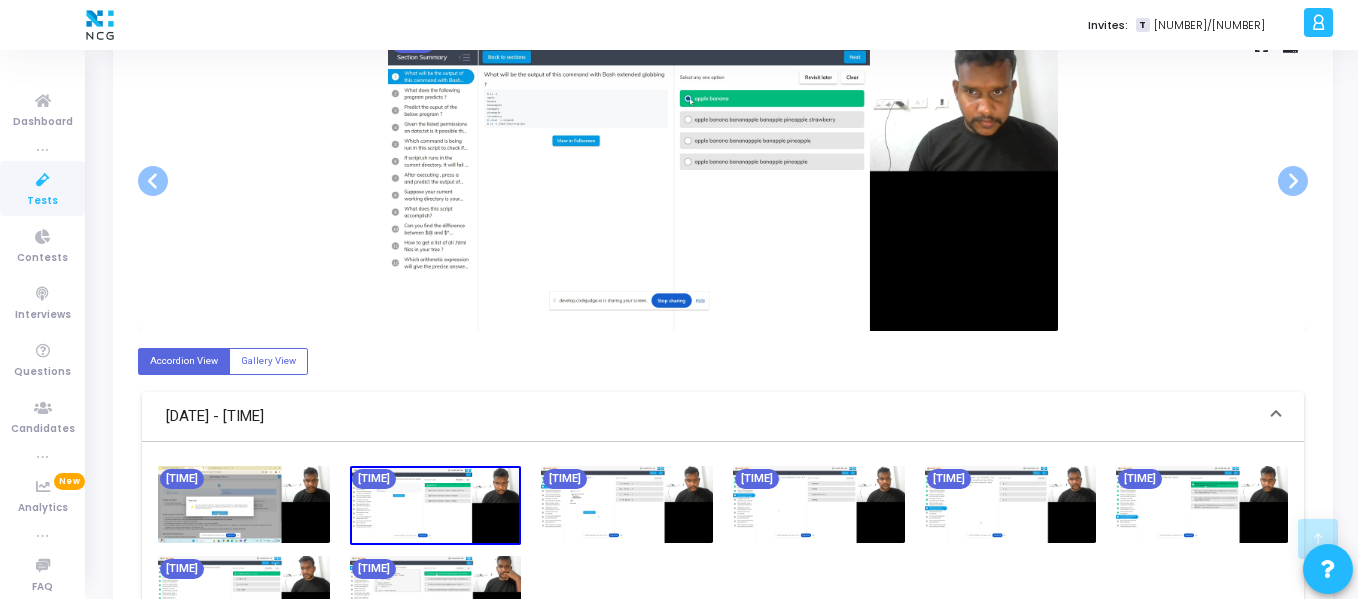 click at bounding box center [627, 504] 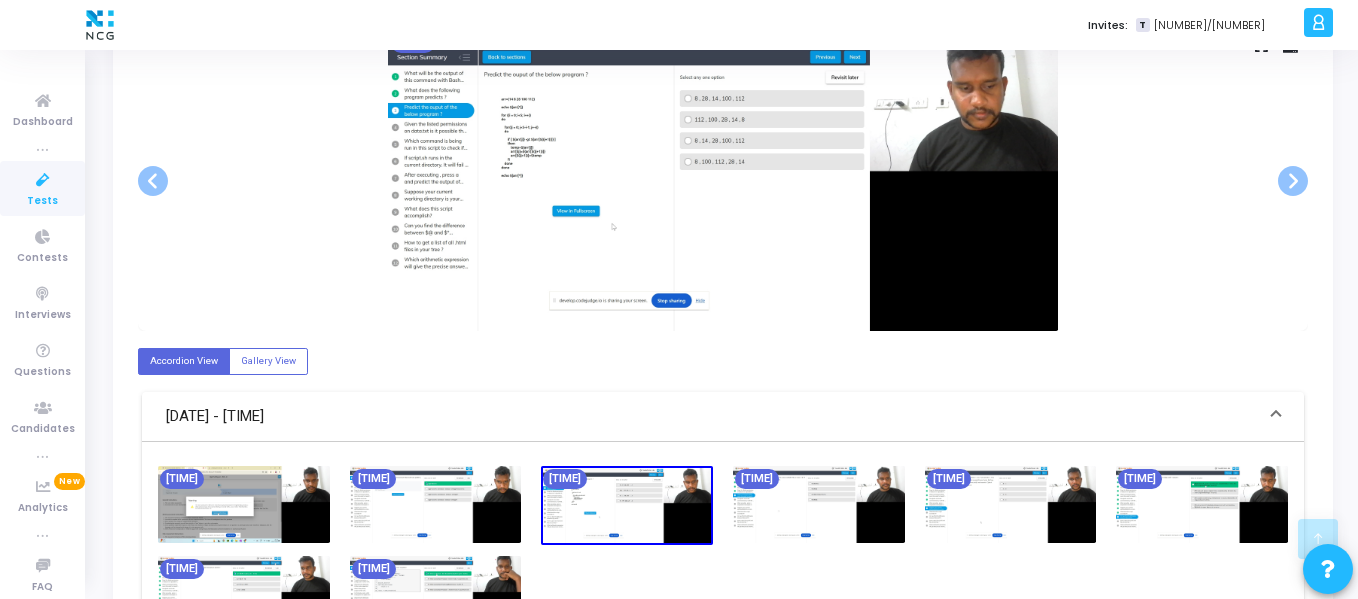 click at bounding box center [819, 504] 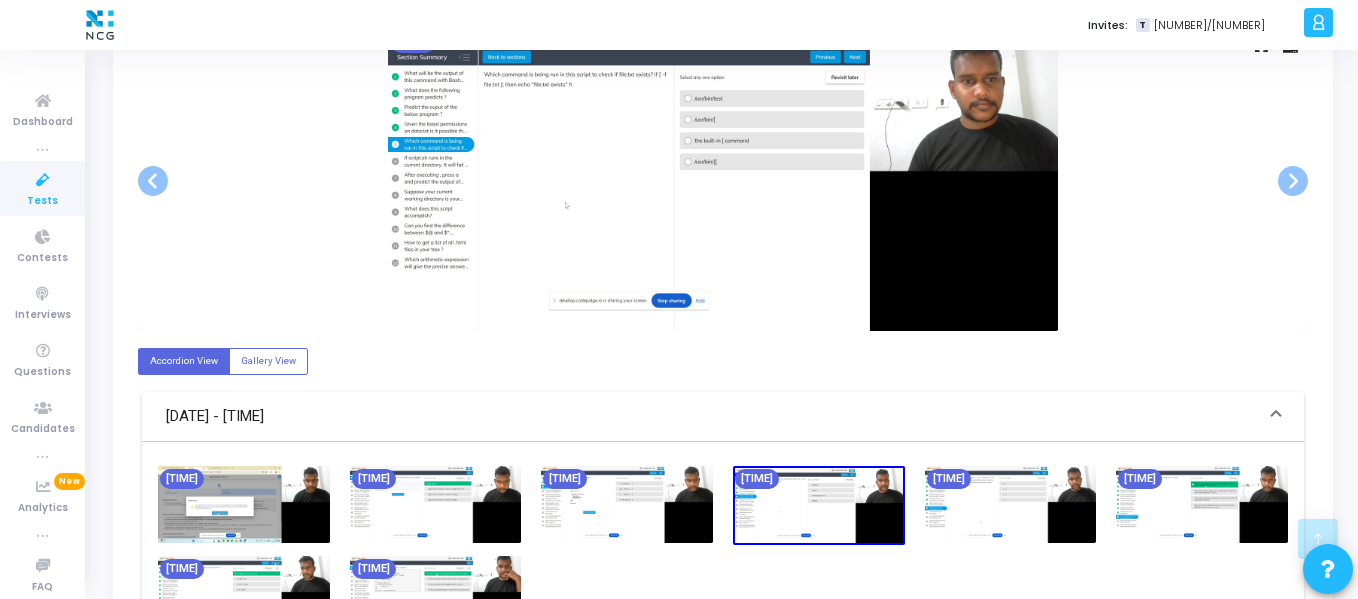 click at bounding box center [1011, 504] 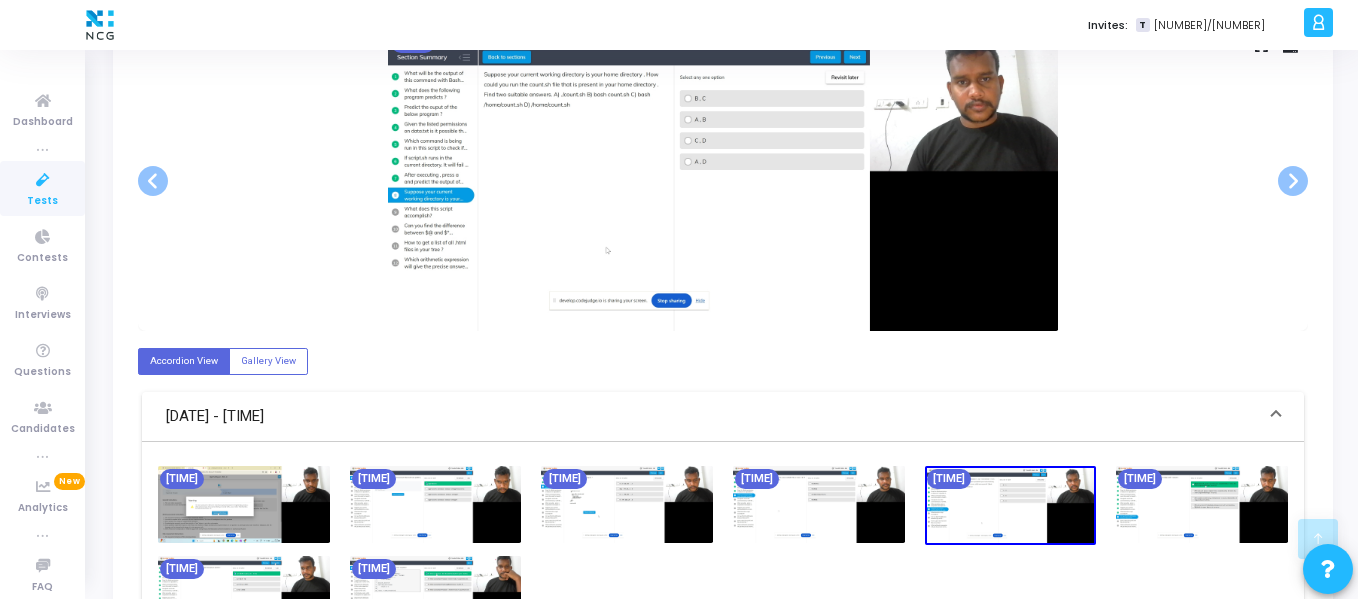 click at bounding box center (1202, 504) 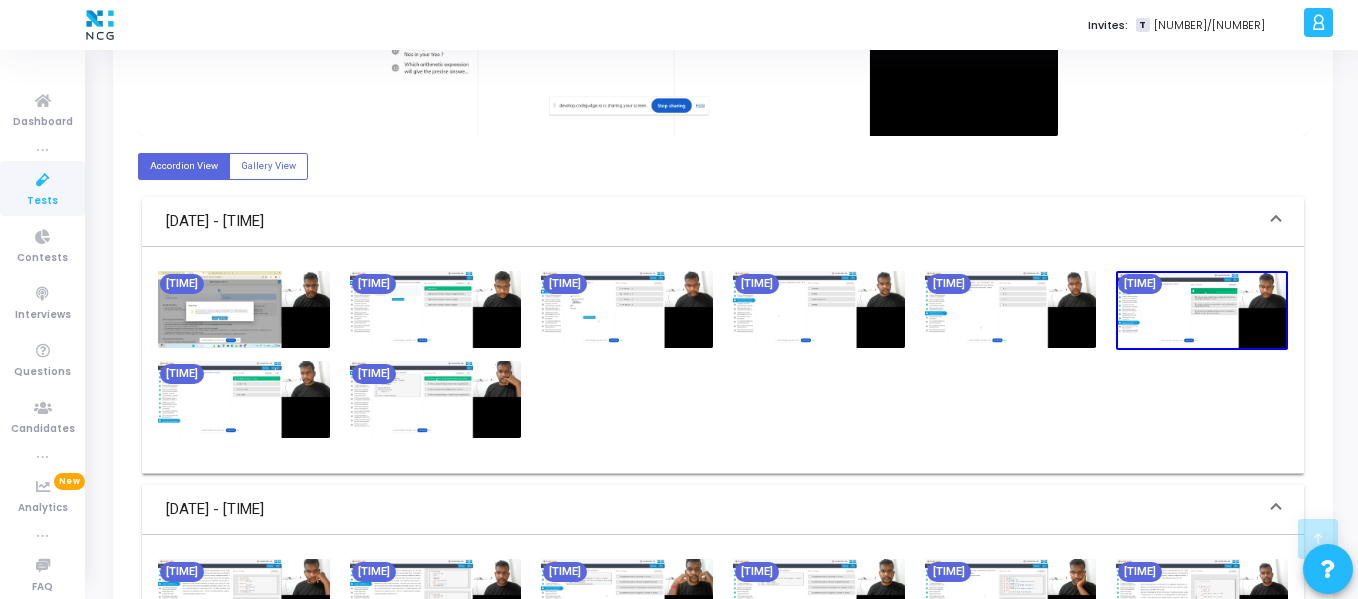 scroll, scrollTop: 695, scrollLeft: 0, axis: vertical 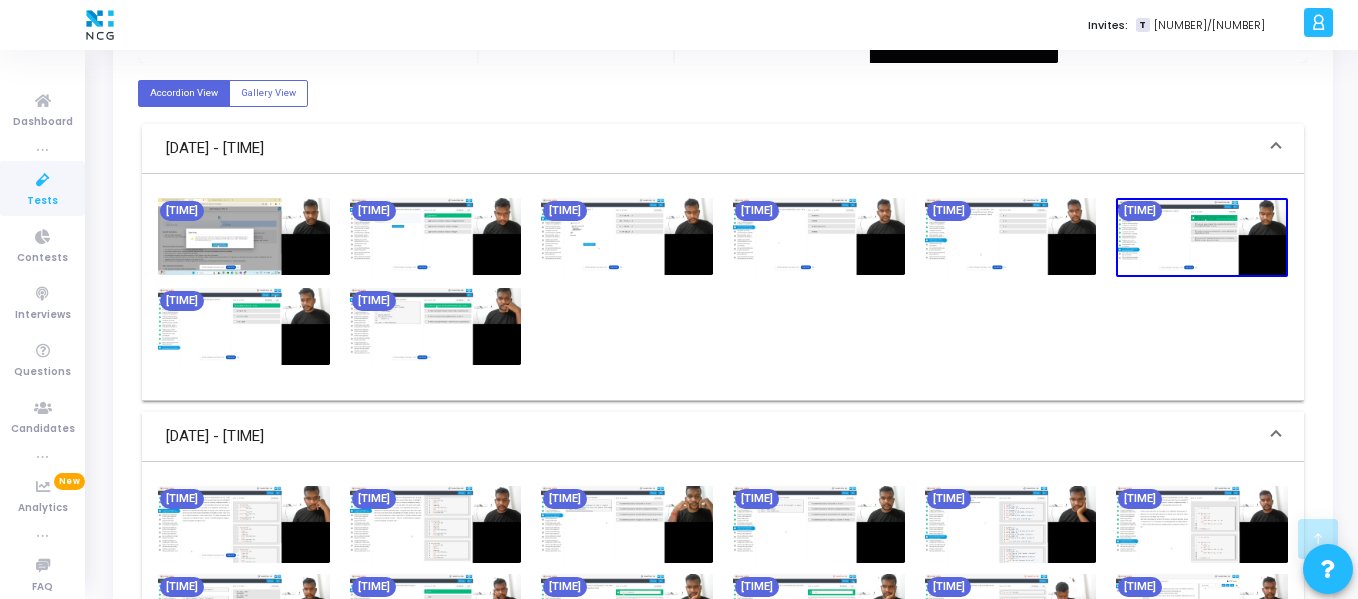 click at bounding box center [244, 326] 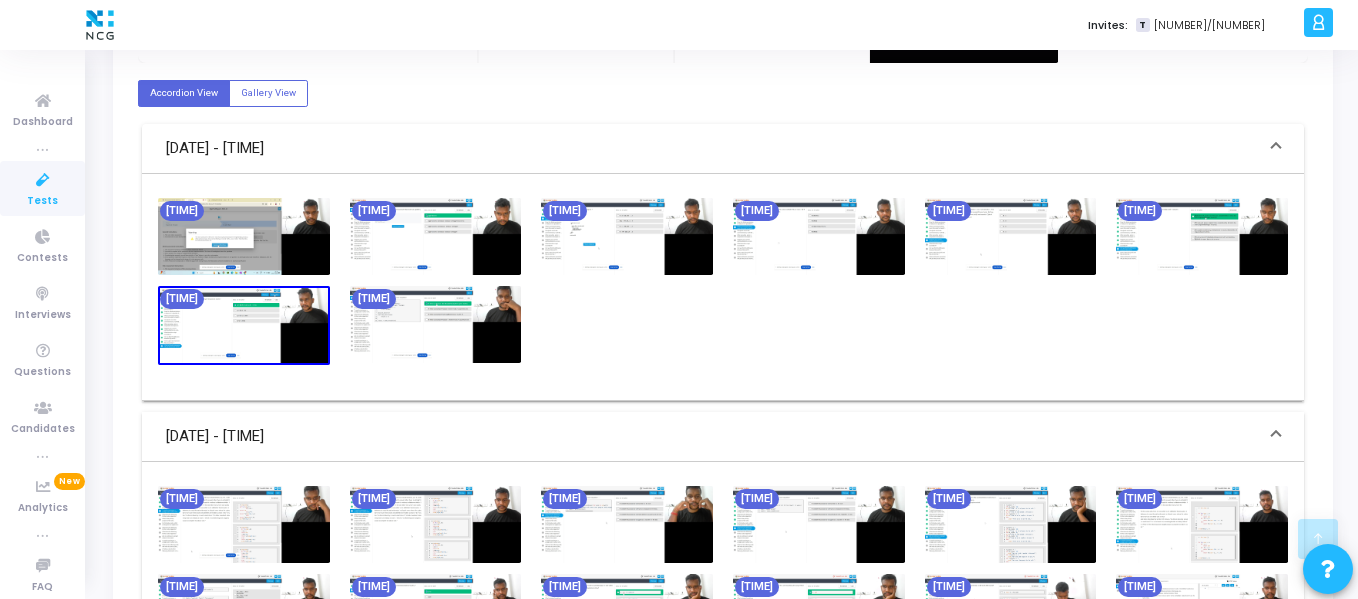 click at bounding box center (436, 324) 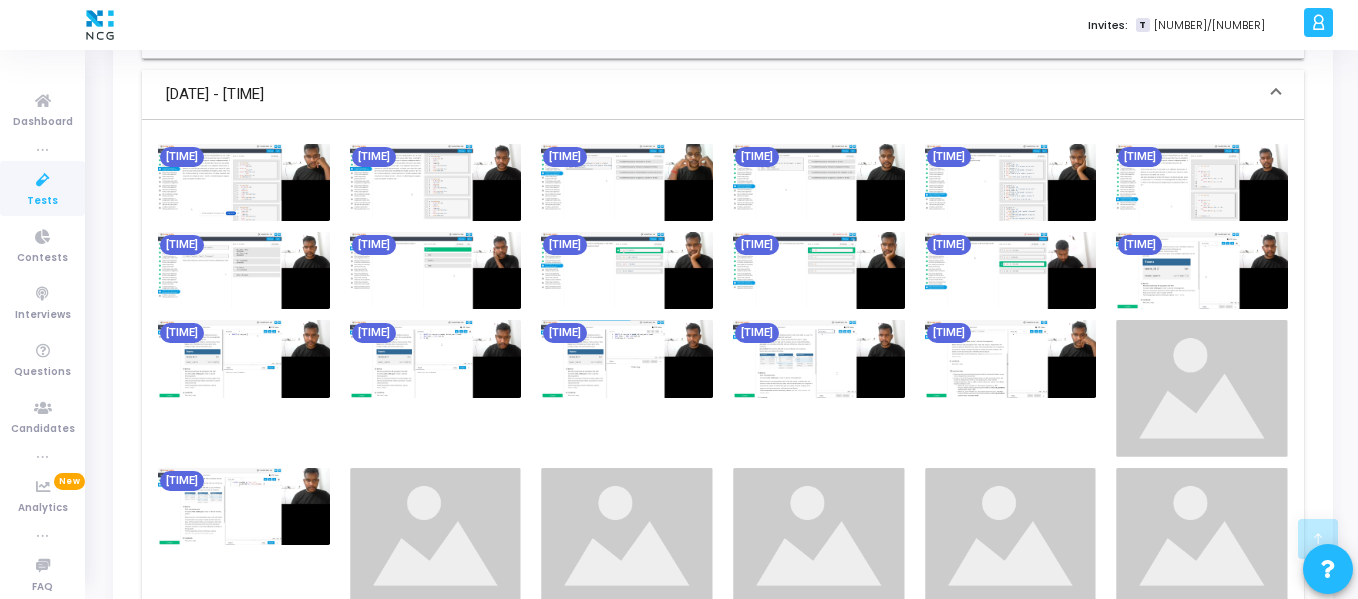 scroll, scrollTop: 1038, scrollLeft: 0, axis: vertical 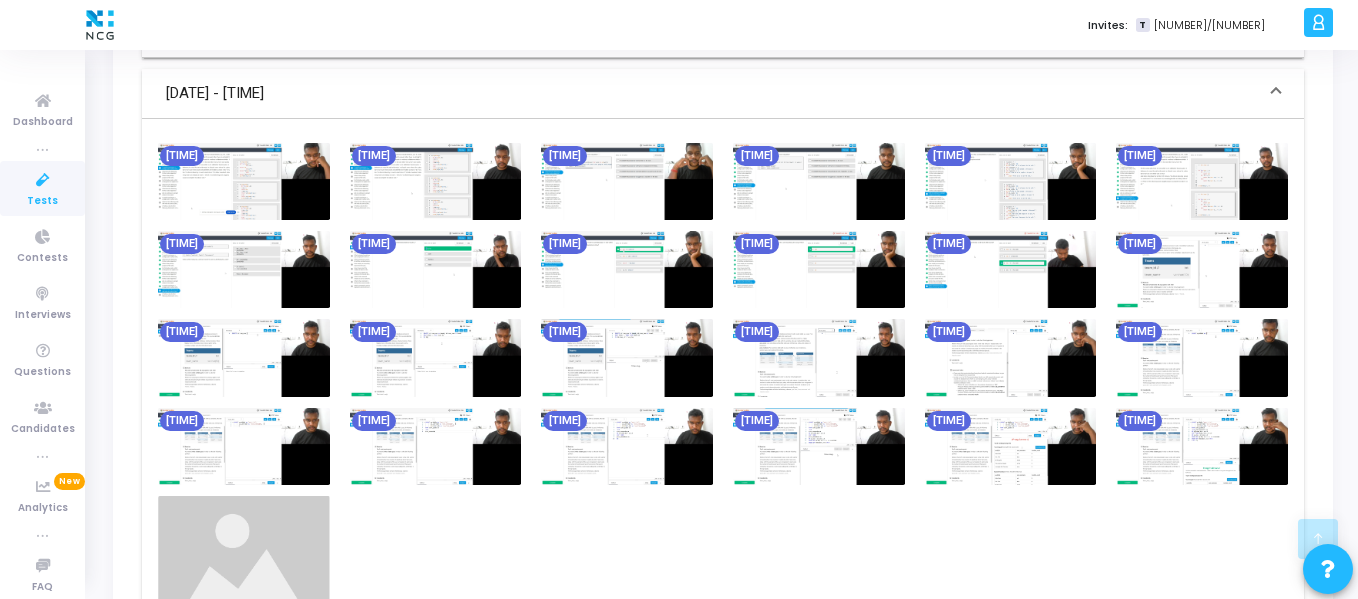 click at bounding box center [244, 181] 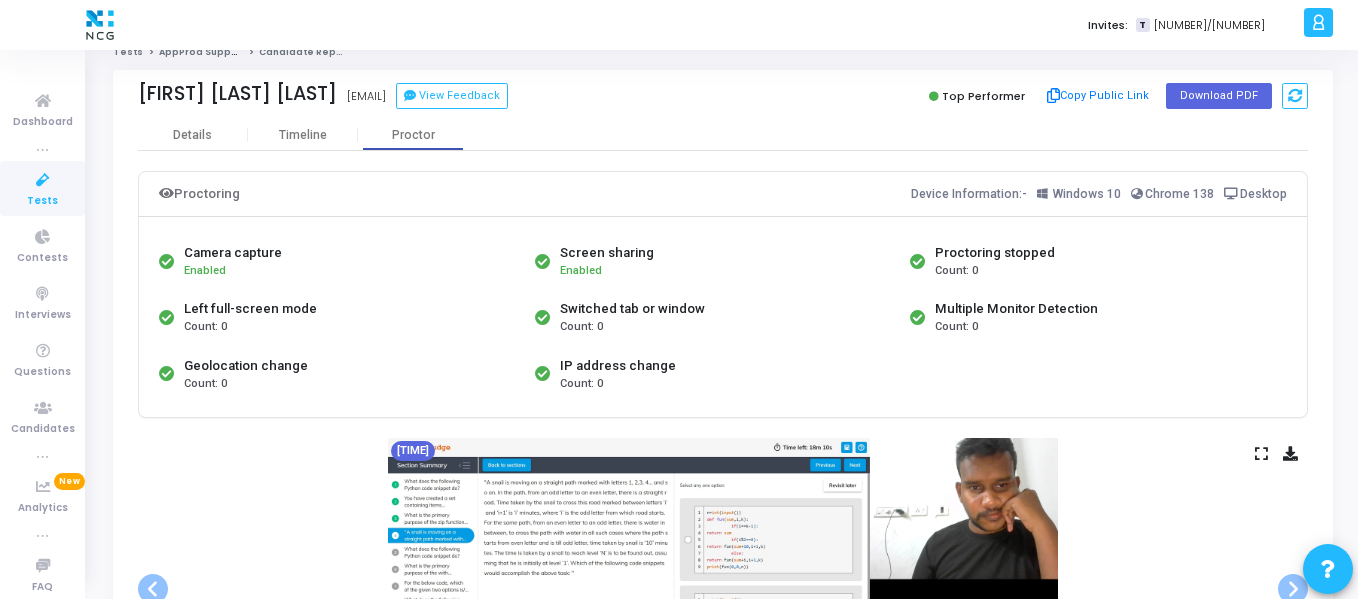 scroll, scrollTop: 0, scrollLeft: 0, axis: both 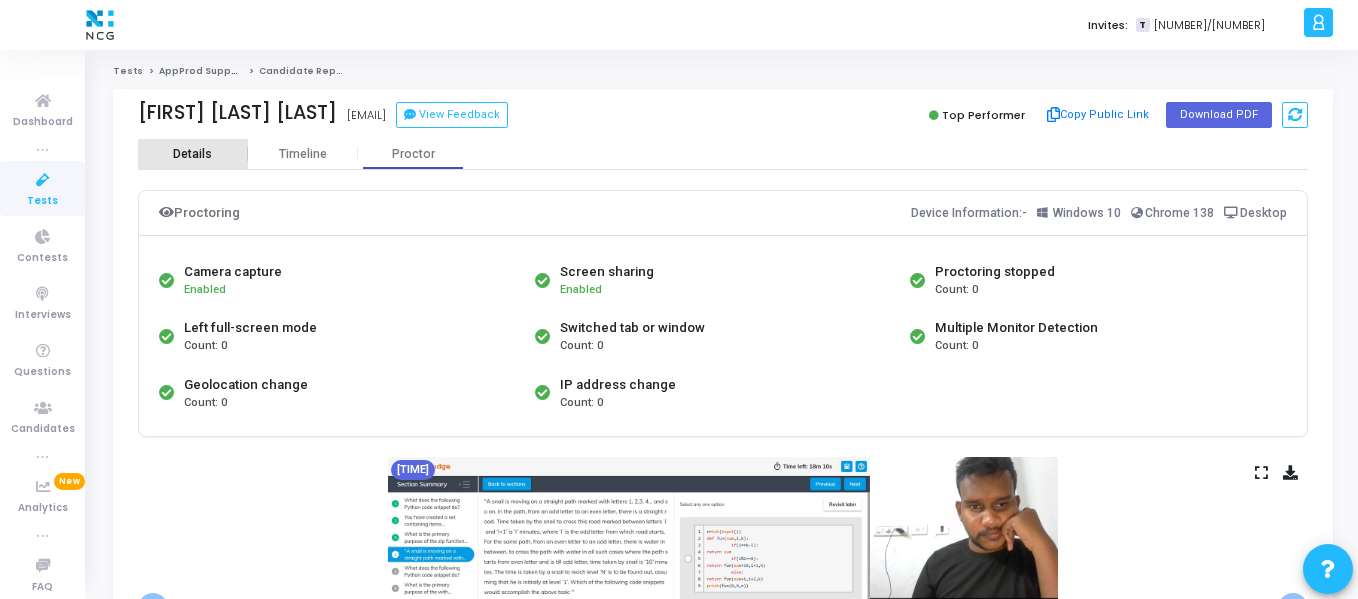 click on "Details" at bounding box center [192, 154] 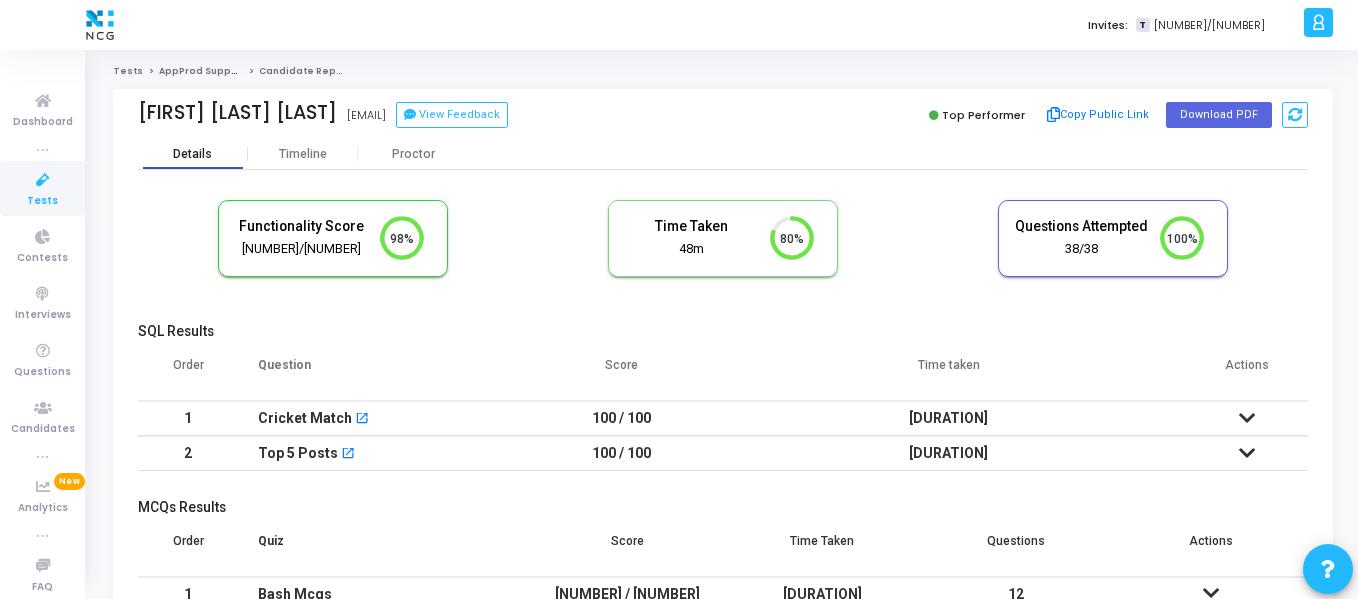 scroll, scrollTop: 9, scrollLeft: 9, axis: both 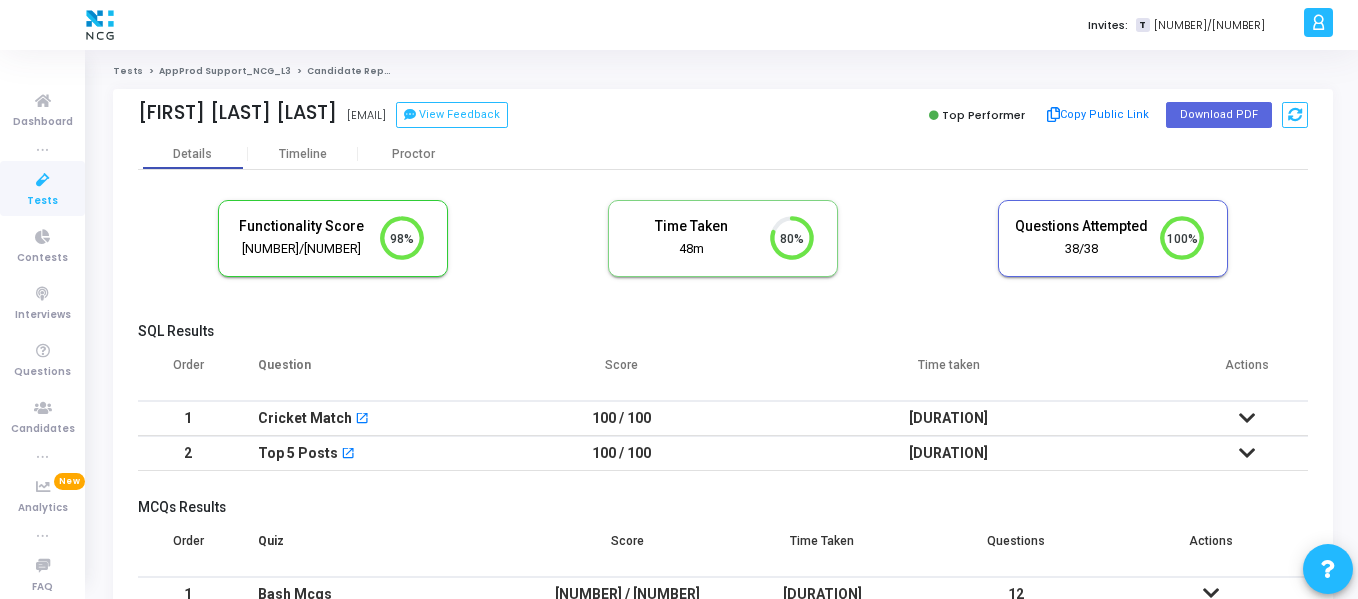click on "AppProd Support_NCG_L3" 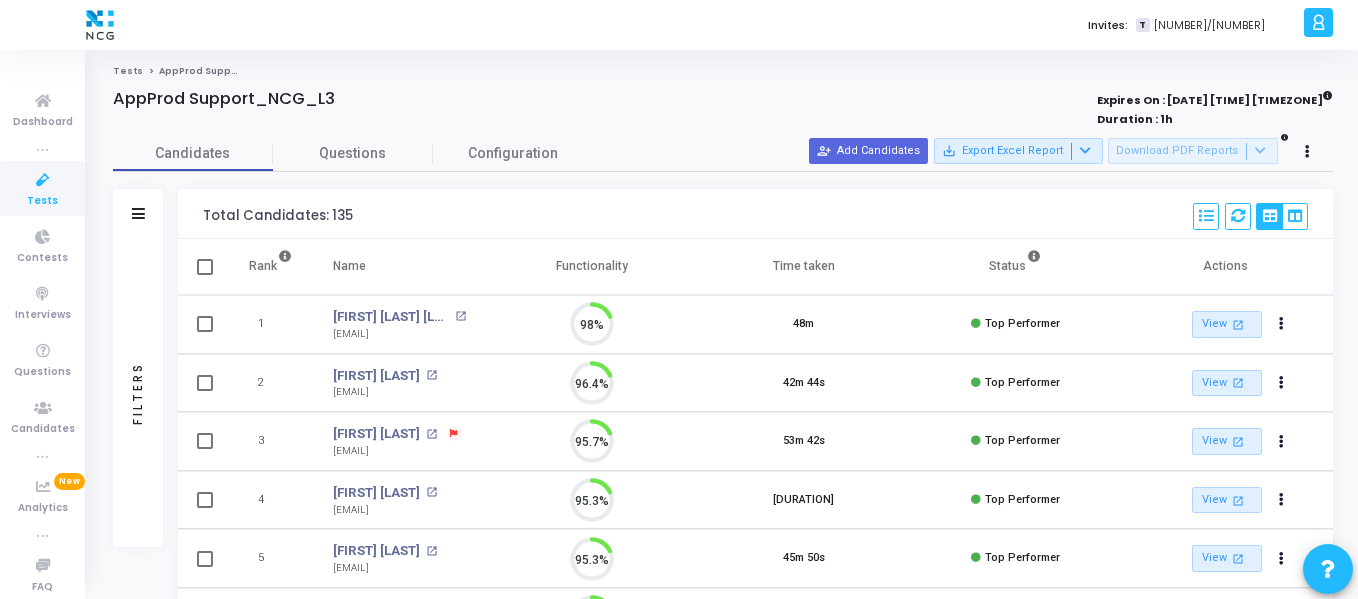 scroll, scrollTop: 9, scrollLeft: 9, axis: both 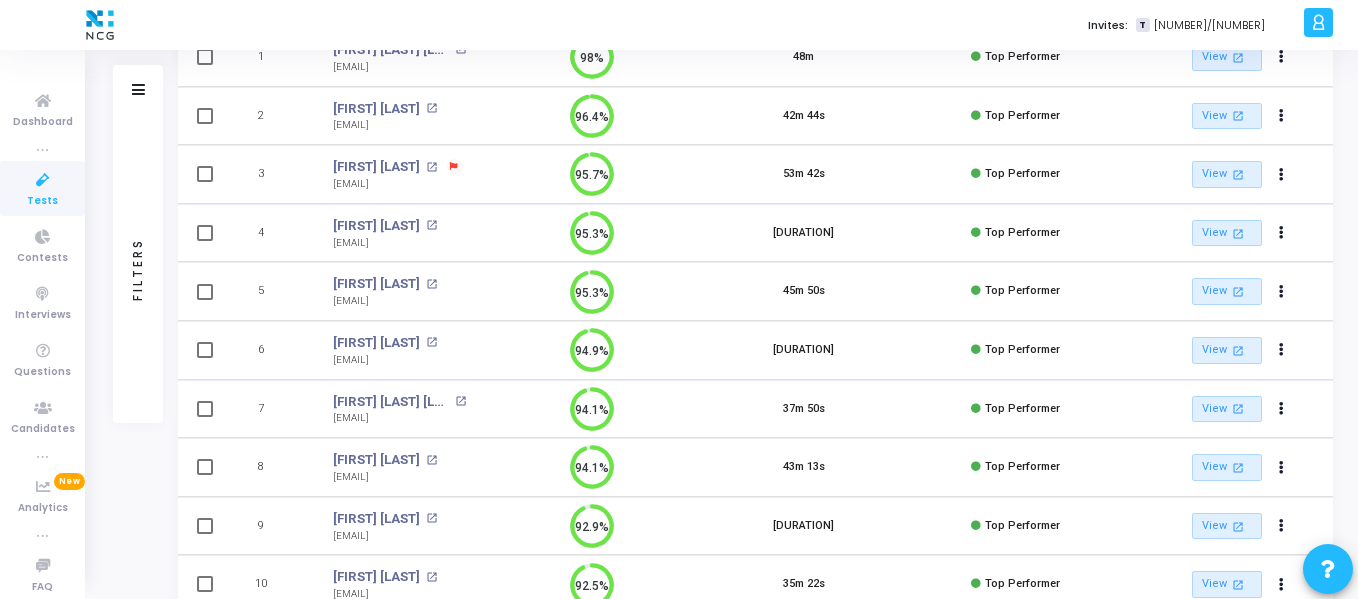 click at bounding box center [454, 167] 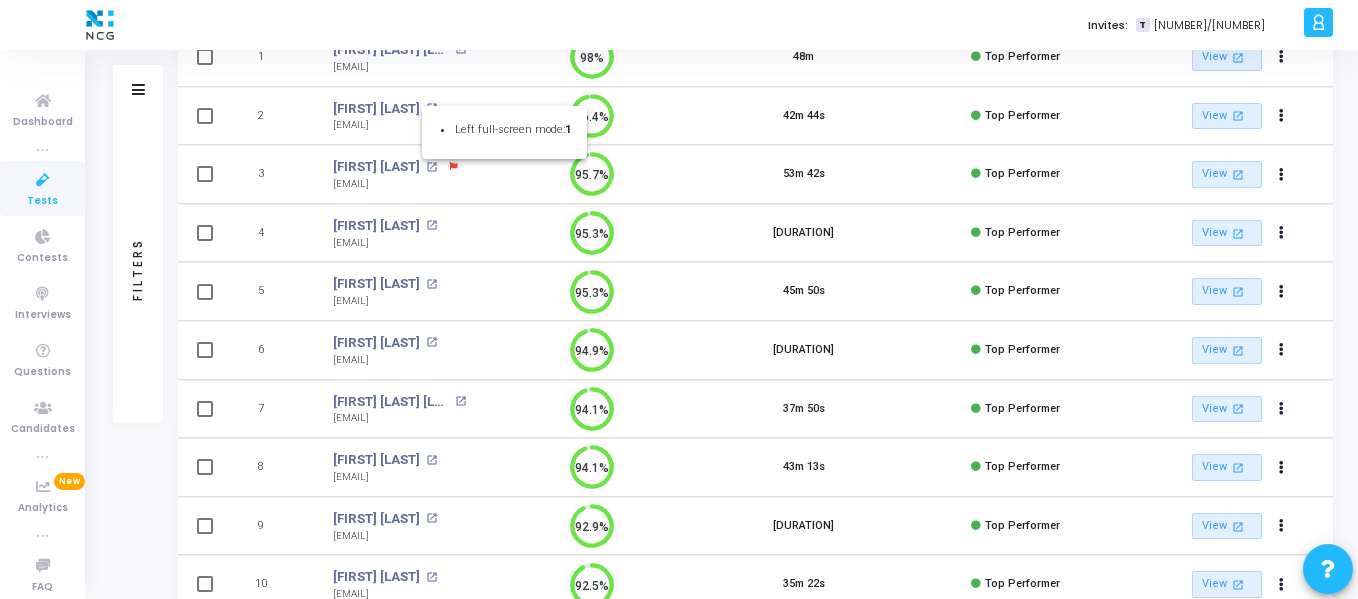 click on "Left full-screen mode:  1" at bounding box center [512, 130] 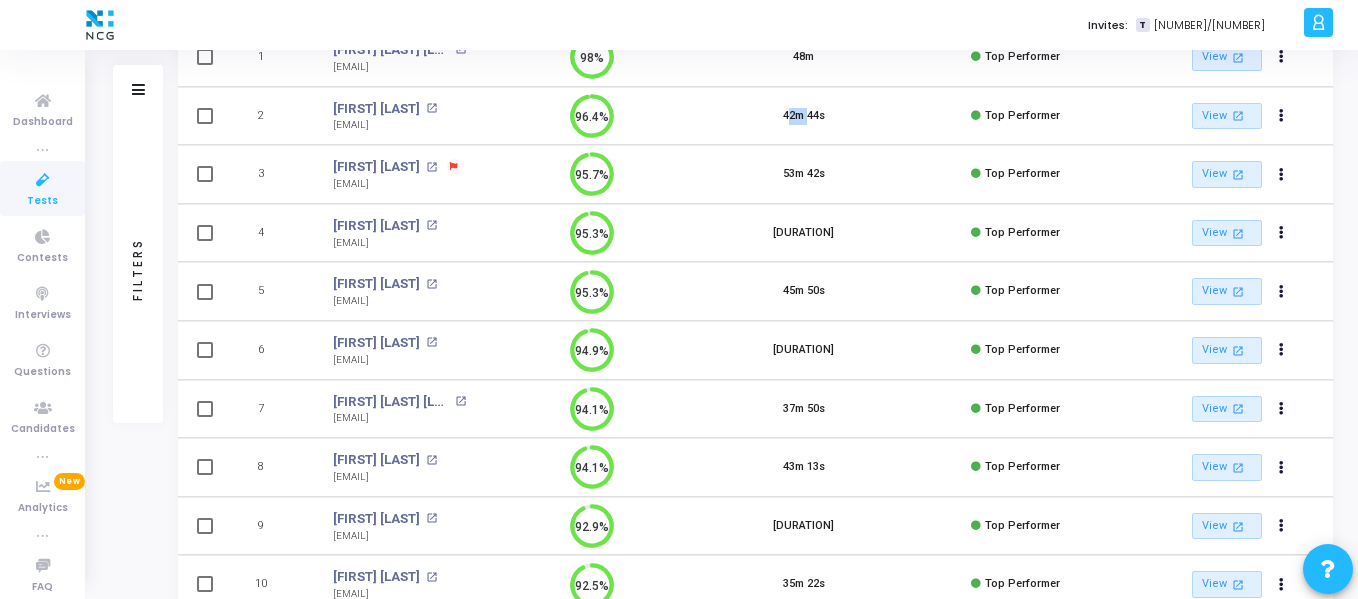 click on "96.4%" at bounding box center (592, 116) 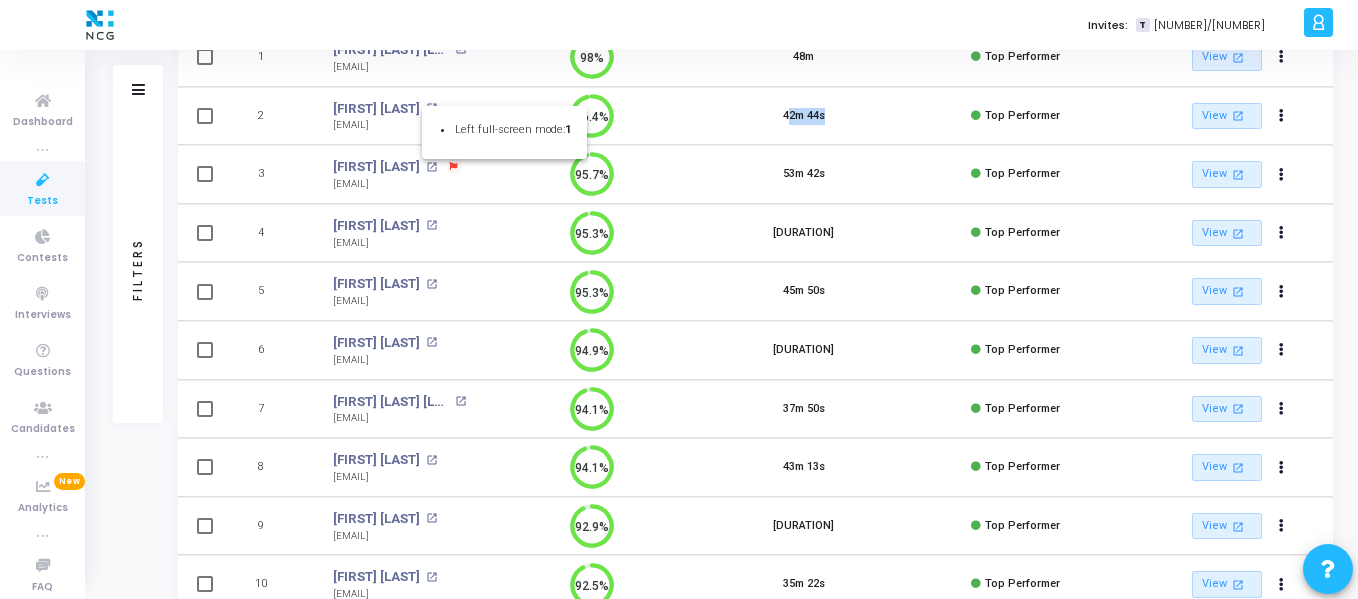 click on "96.4%" at bounding box center (592, 116) 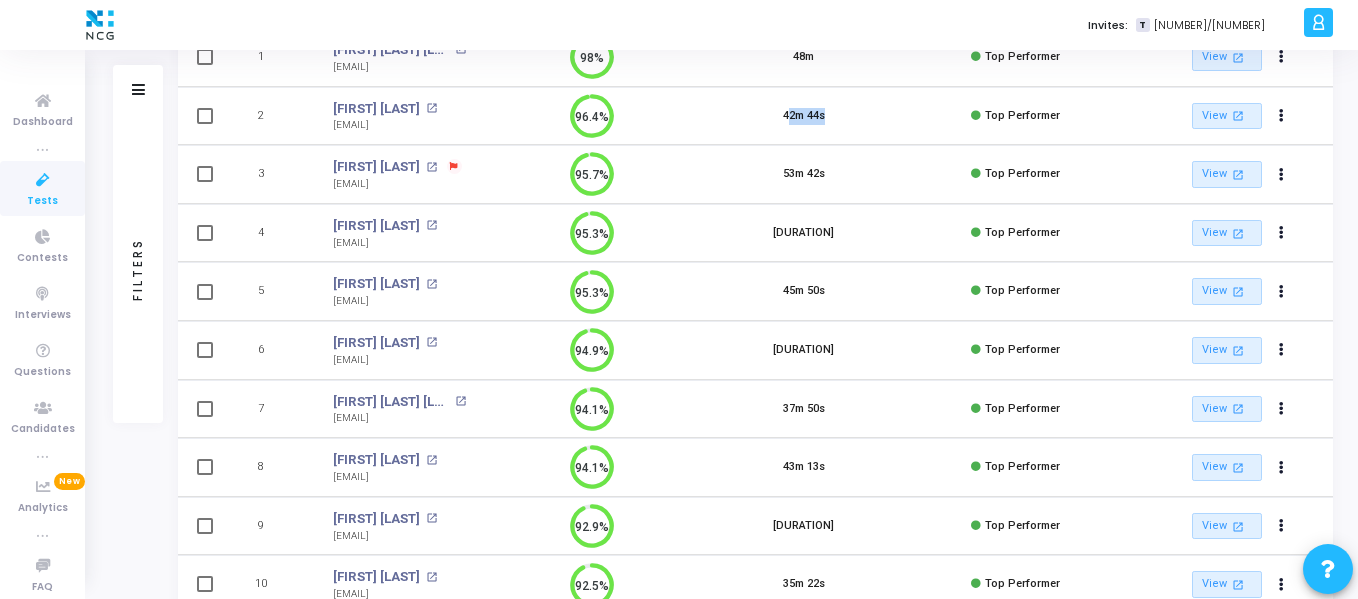 click on "96.4%" at bounding box center [592, 116] 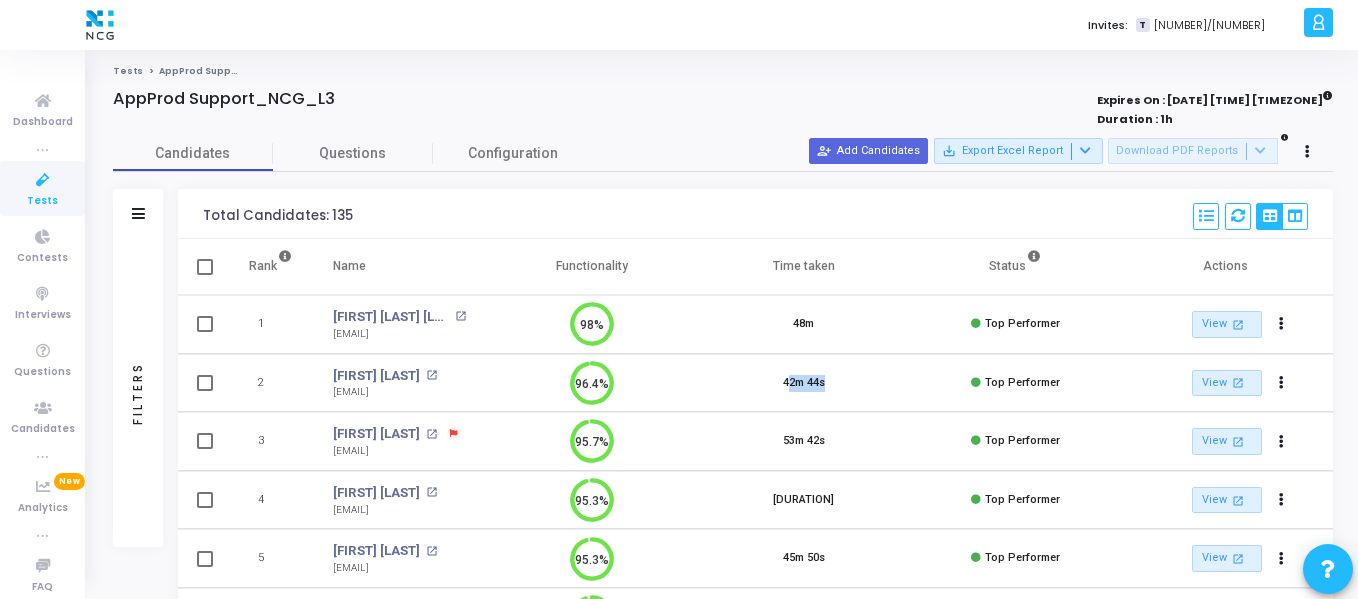 click on "Tests" 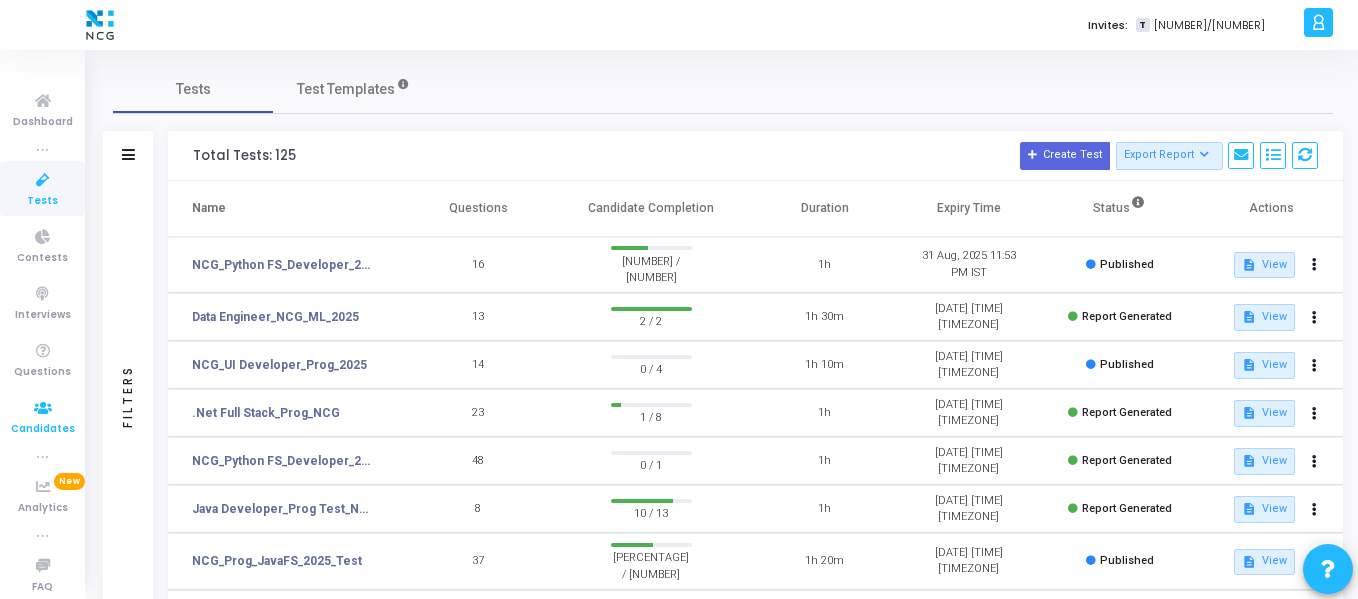 click at bounding box center [43, 408] 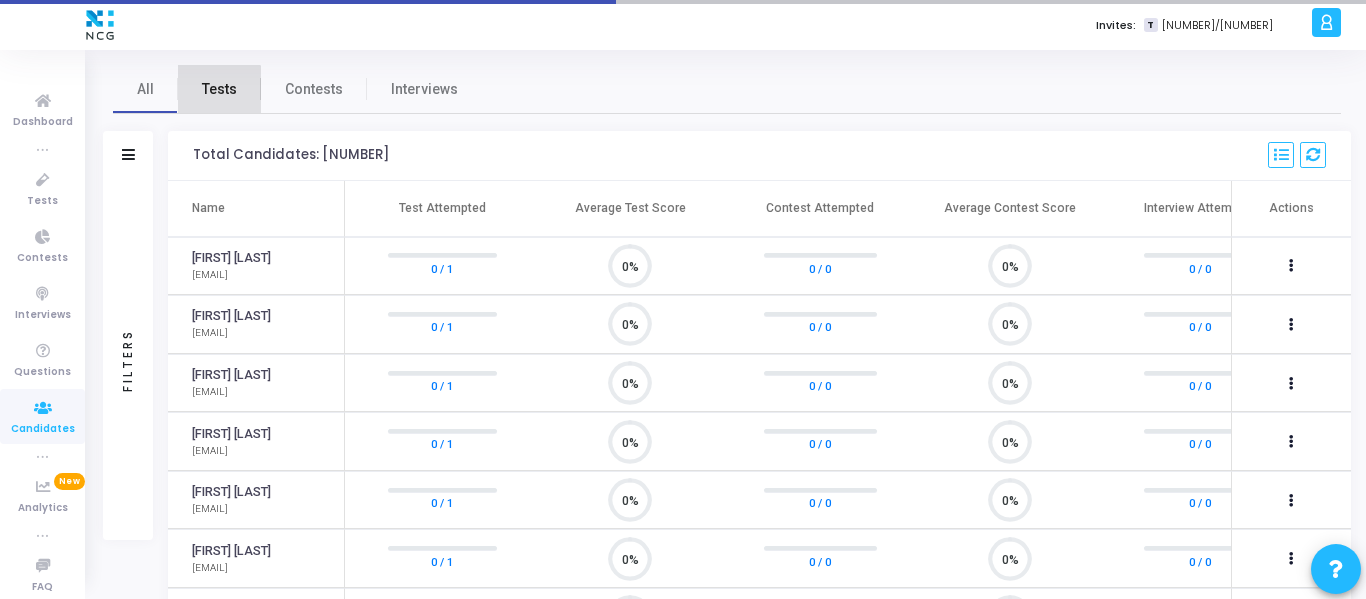click on "Tests" at bounding box center [219, 89] 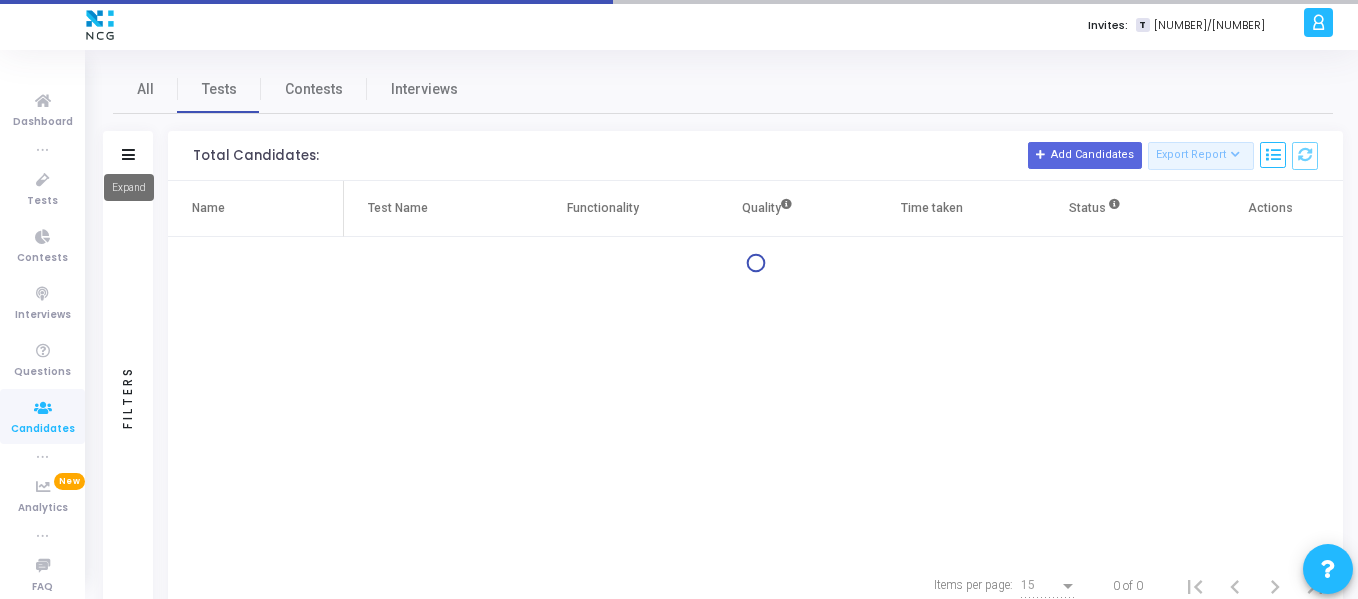 click 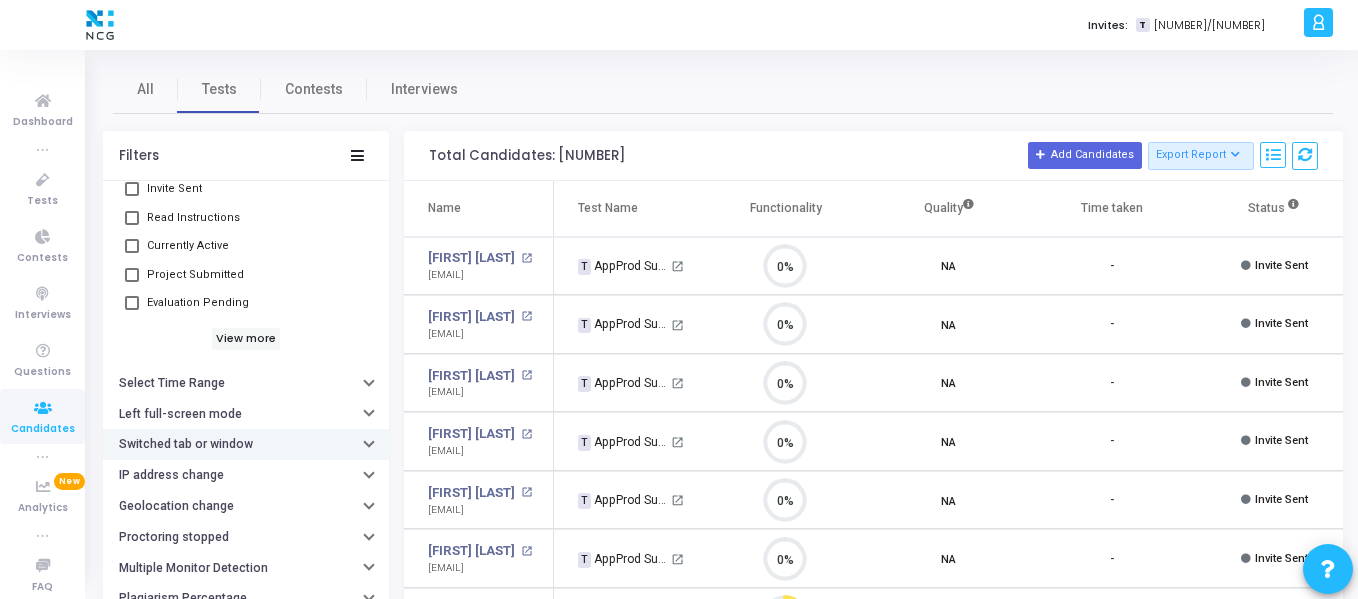 click on "Switched tab or window" at bounding box center (186, 444) 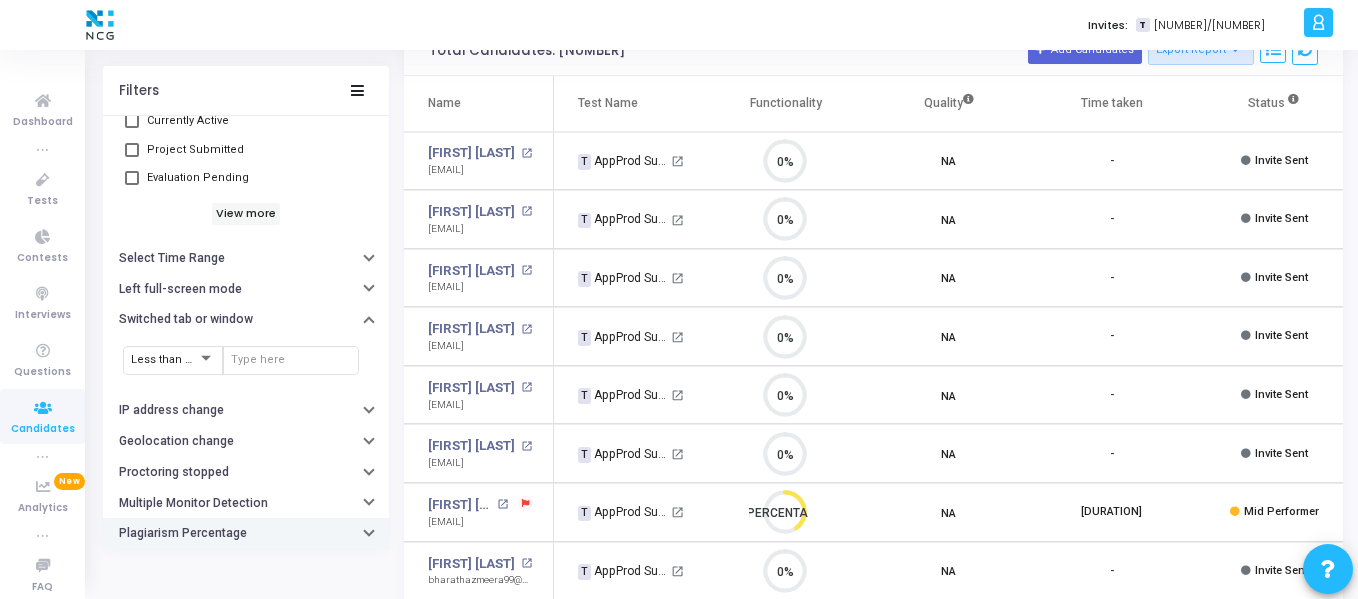 click on "Plagiarism Percentage" at bounding box center (183, 533) 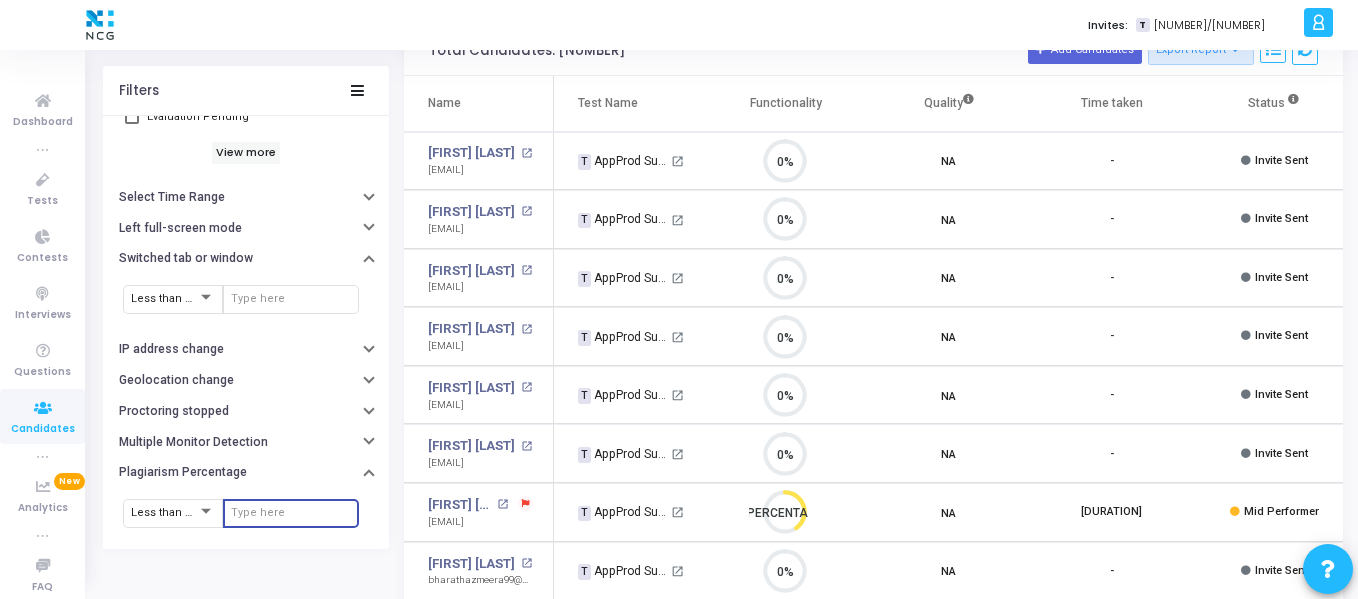 click at bounding box center (291, 512) 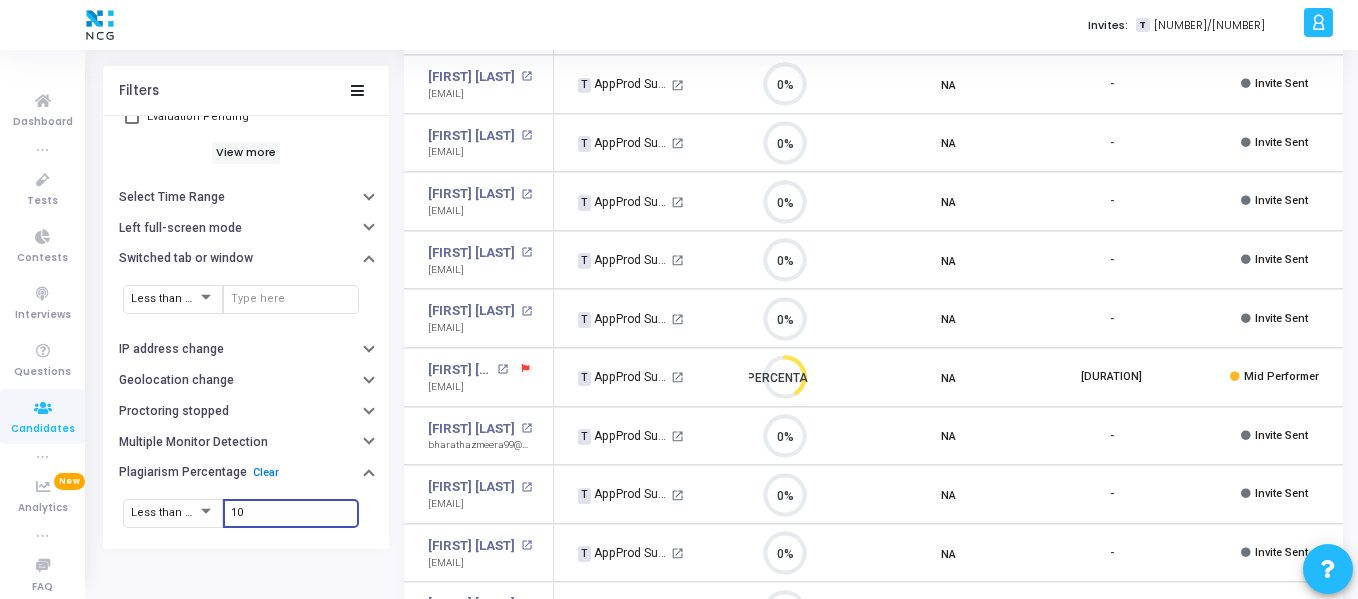 type on "10" 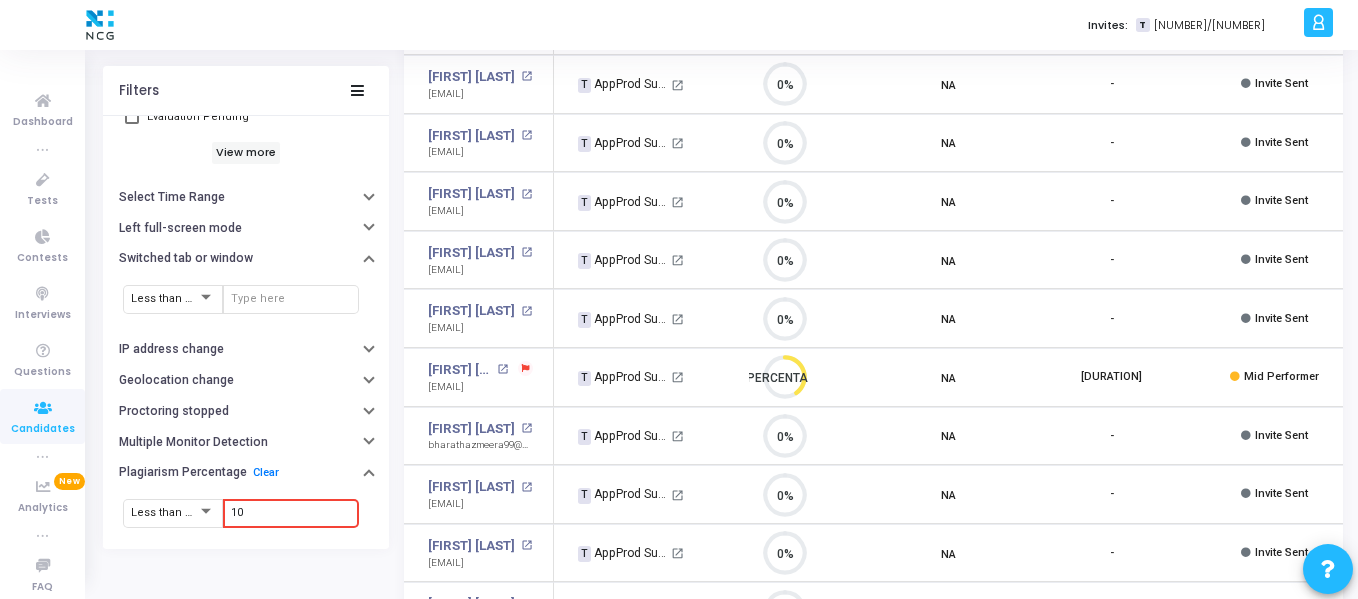 click on "Filters   Candidate Name/Email  search  Test Name  search  Candidate Status     Invite Sent     Read Instructions     Currently Active     Project Submitted     Evaluation Pending   View more   Select Time Range   Left full-screen mode   Switched tab or window  Less than or equal to  IP address change   Geolocation change   Proctoring stopped   Multiple Monitor Detection   Plagiarism Percentage  Clear Less than or equal to 10 Total Candidates: 1637  Add Candidates   Export Report   Name   Test/Contest   Questions   Functionality   Quality   Test Type   Test Duration   Test Start Time   Test Expiry Time   Time Taken   Created At   Shared At   Started At   Completed At   Webcam Sharing   Screen Sharing   Plagiarized   Left full-screen mode   Switched tab or window   Geolocation Violations   IP Address Violations   Feedback   Code Changes   Status   Actions   Name  Test Name   Functionality   Quality  Time taken  Status   Actions   [FIRST] [LAST] open_in_new  [EMAIL]   T   AppProd Support_NCG_L3" 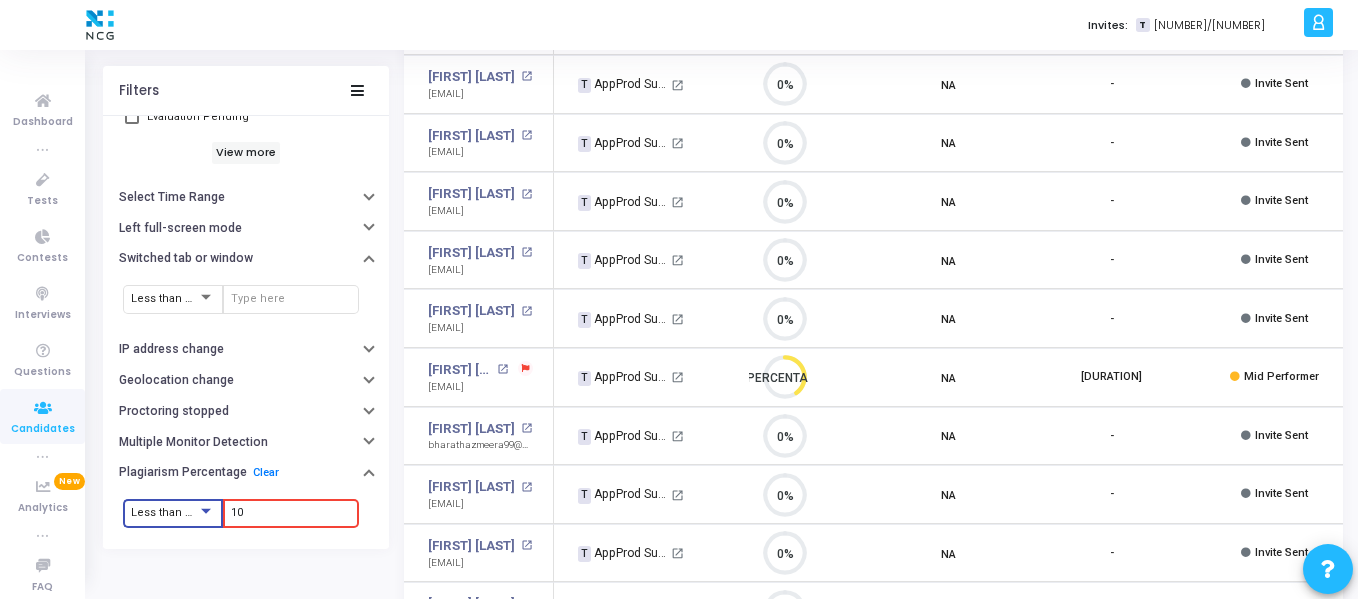 click at bounding box center [206, 510] 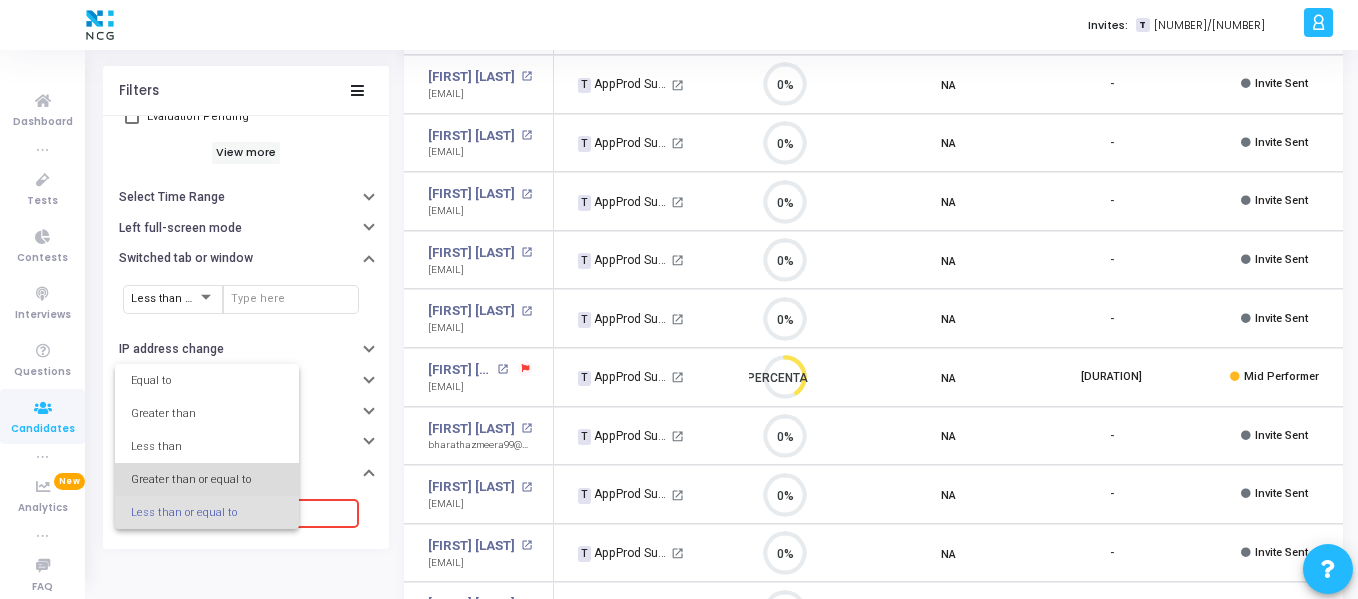 click on "Greater than or equal to" at bounding box center [207, 479] 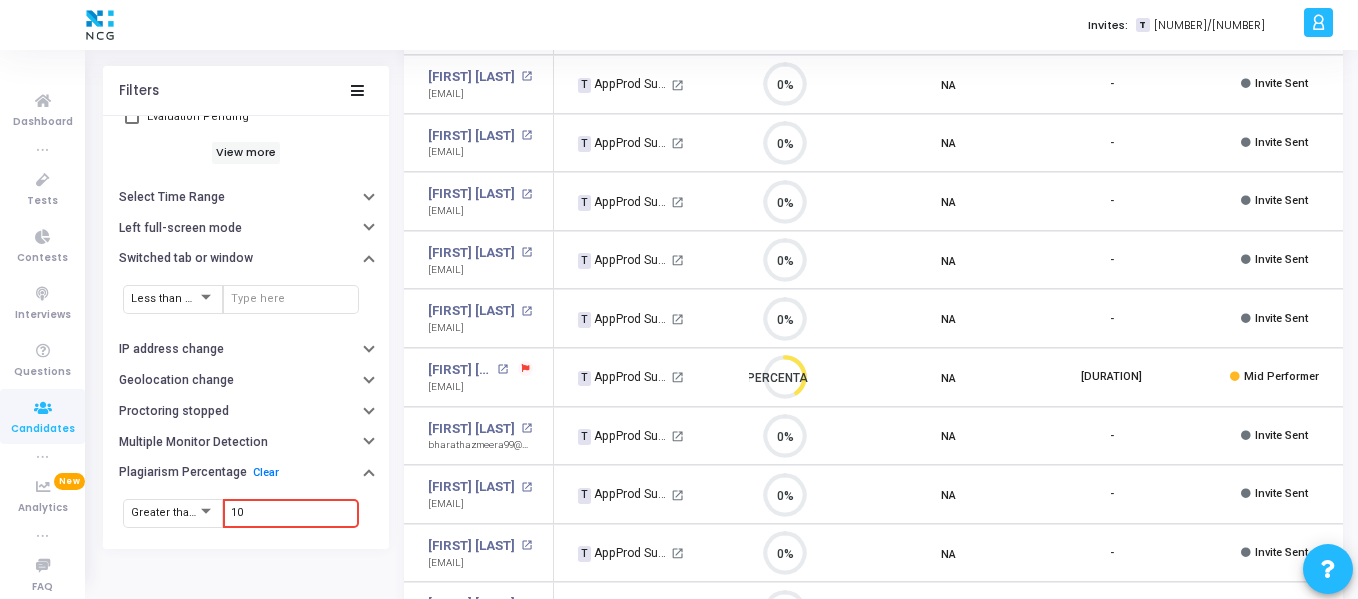 click on "10" at bounding box center (291, 512) 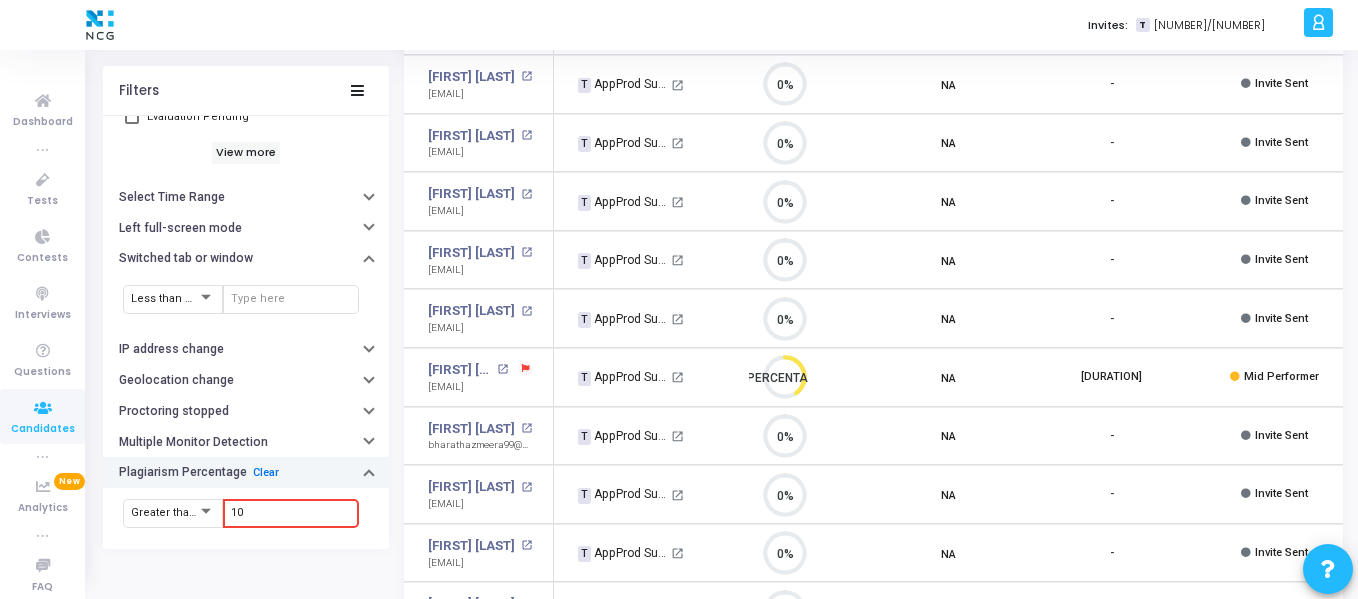 click on "Clear" at bounding box center [266, 472] 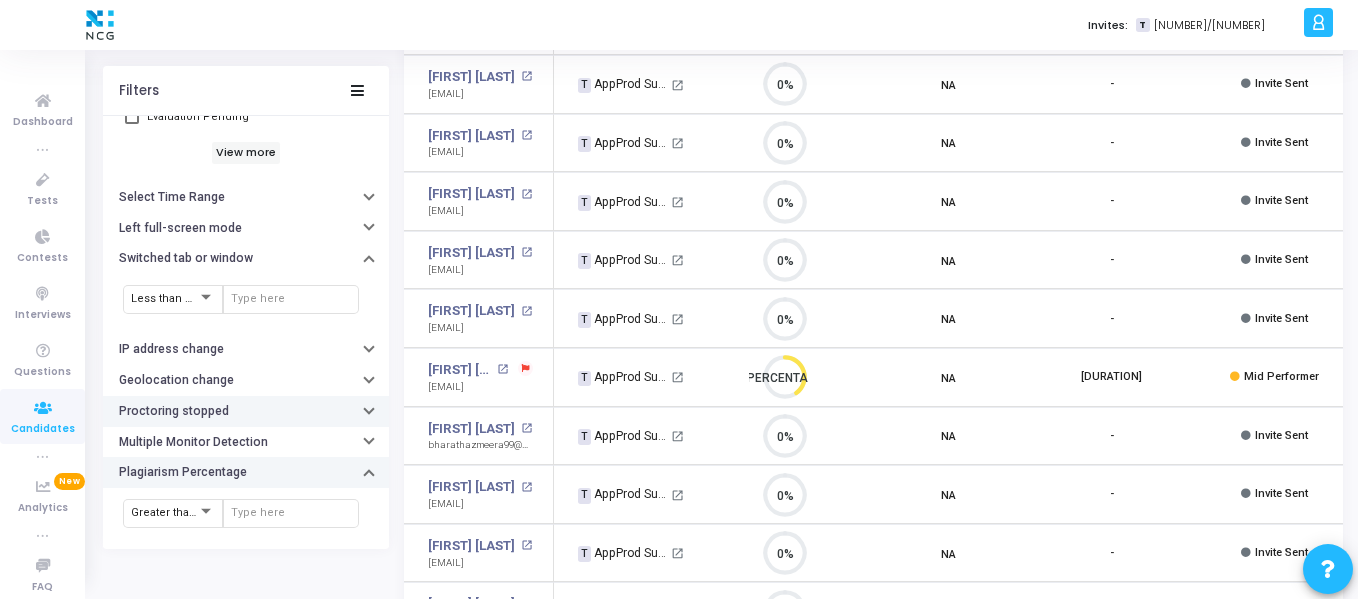 click on "Proctoring stopped" at bounding box center [246, 410] 